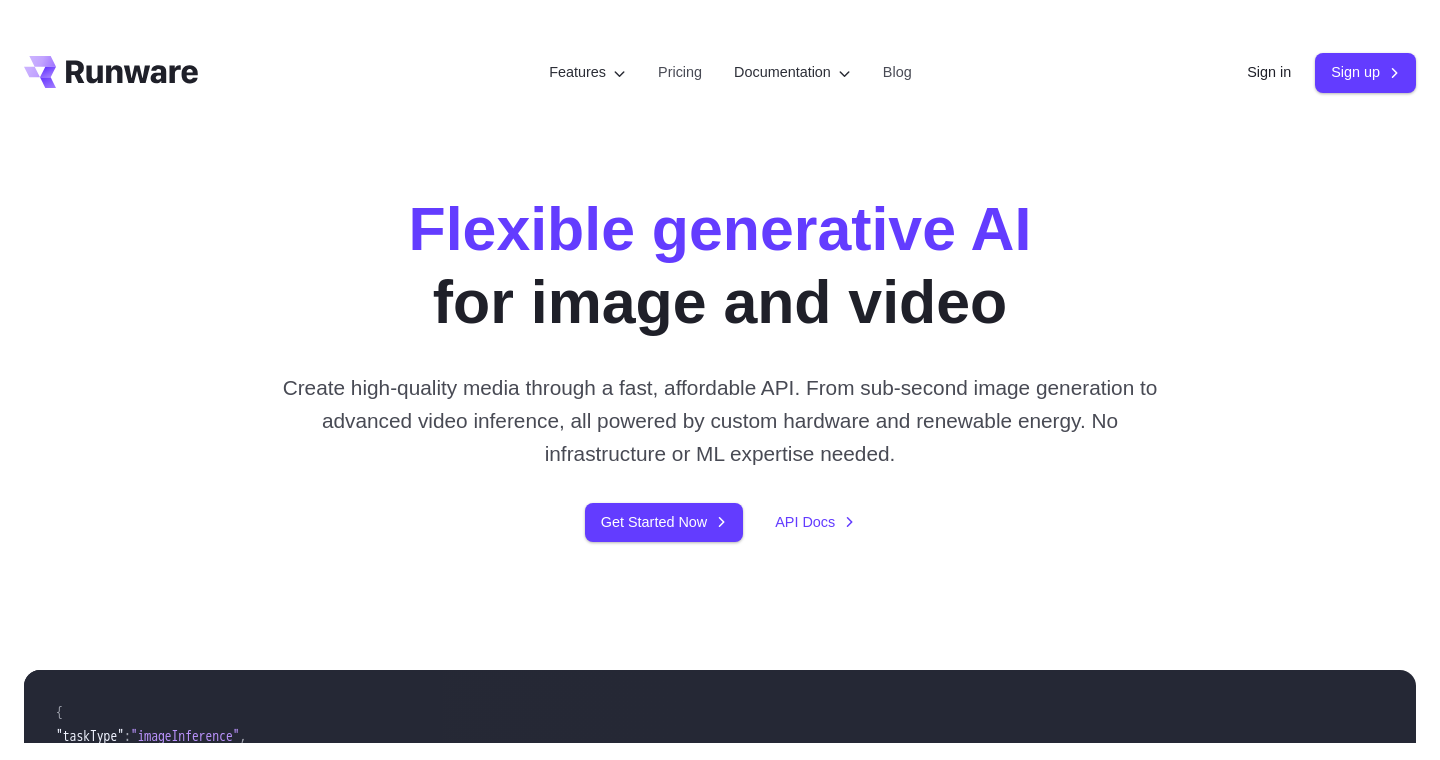 scroll, scrollTop: 0, scrollLeft: 0, axis: both 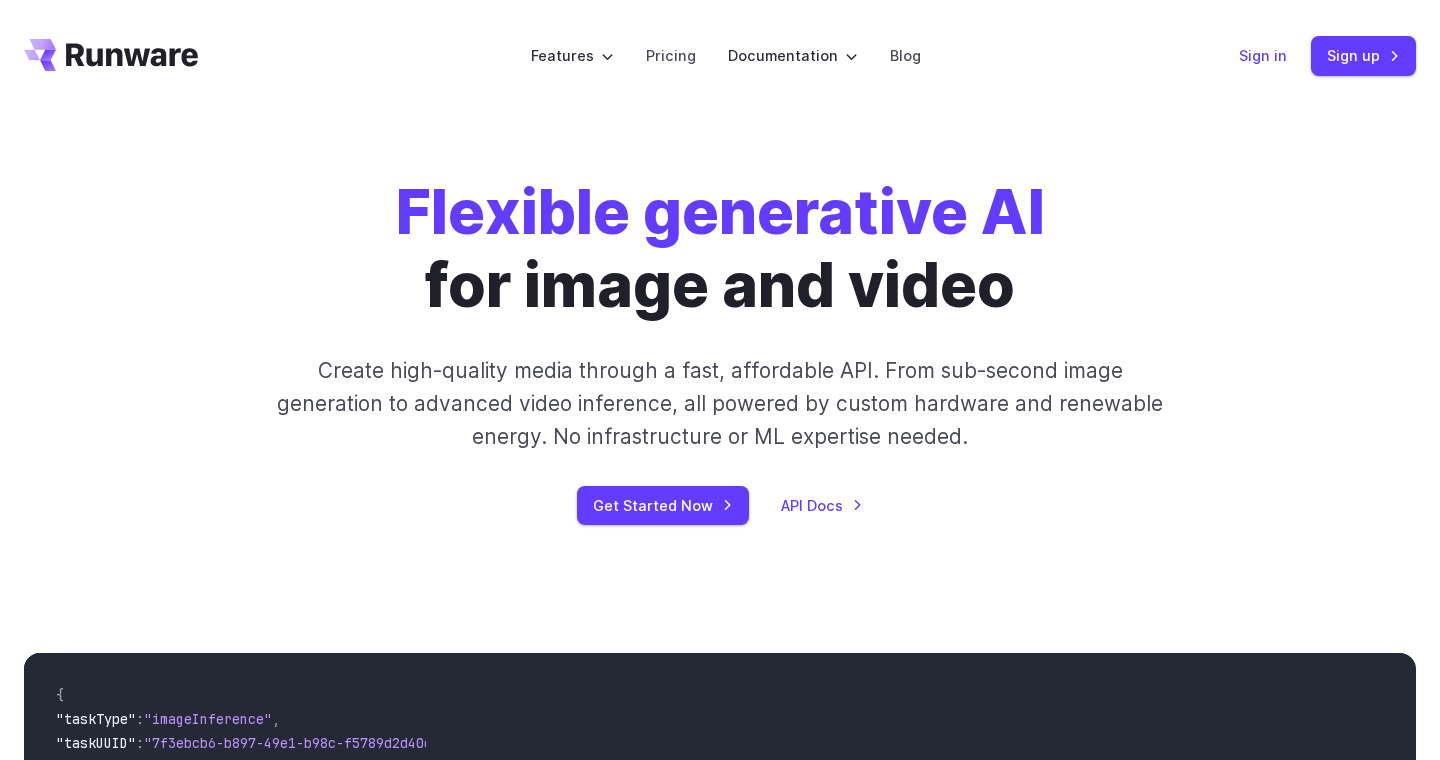 click on "Sign in" at bounding box center [1263, 55] 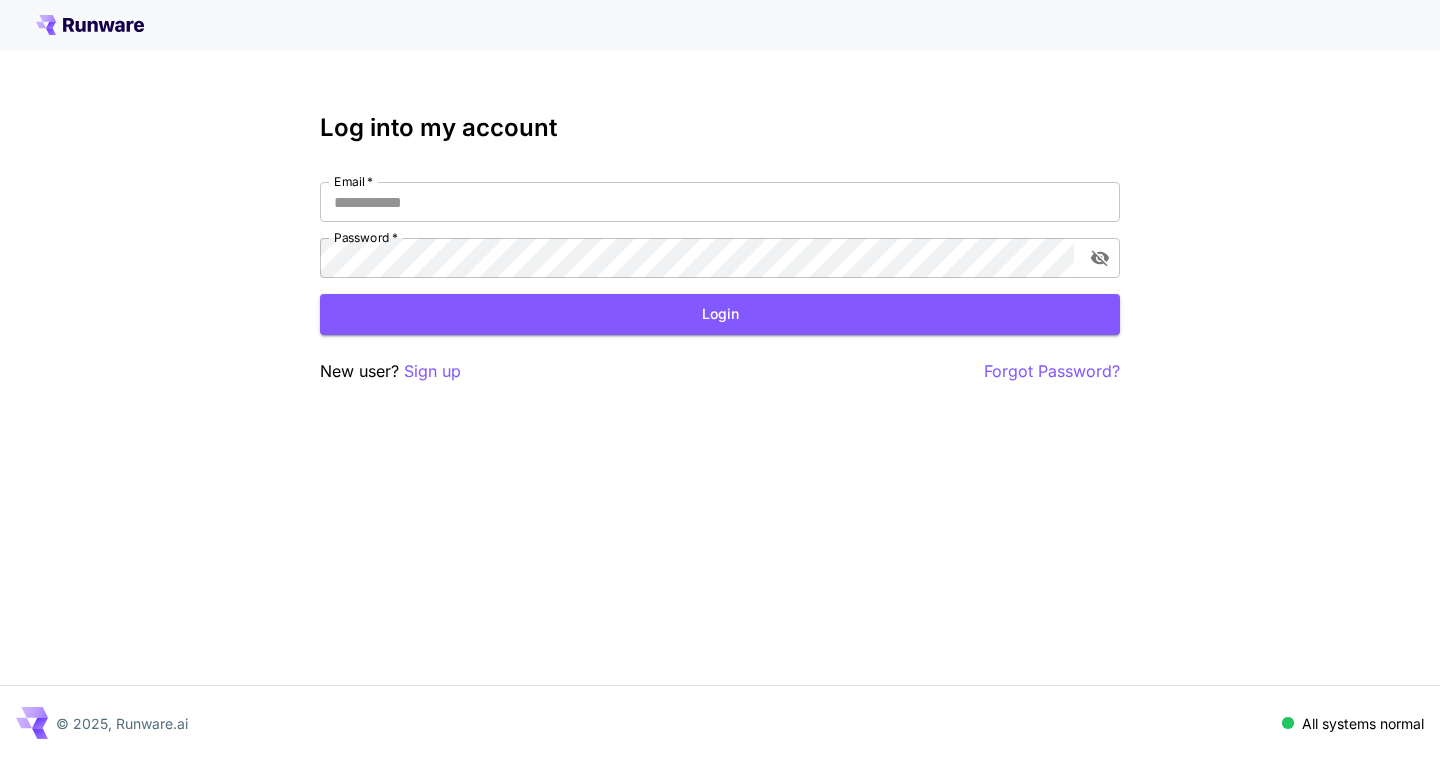 scroll, scrollTop: 0, scrollLeft: 0, axis: both 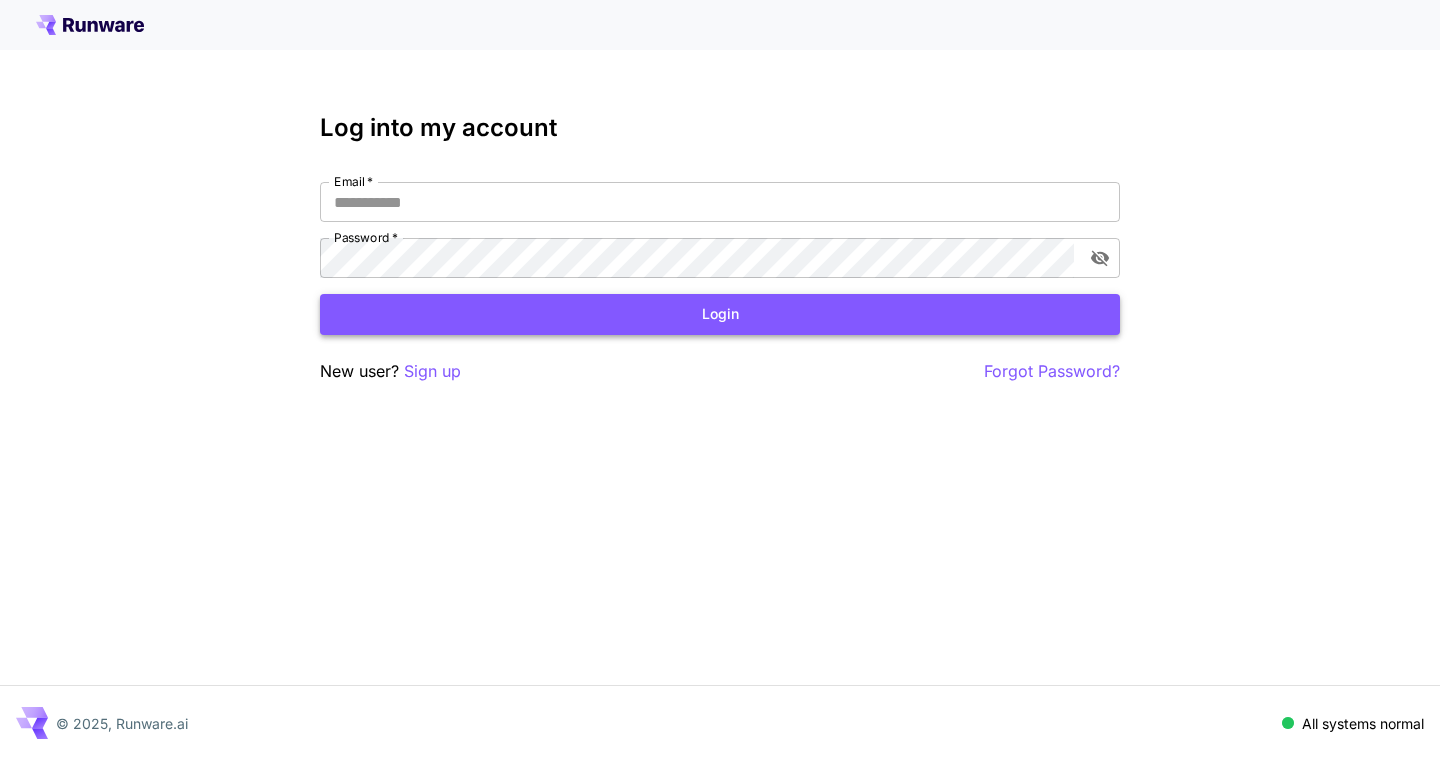 type on "**********" 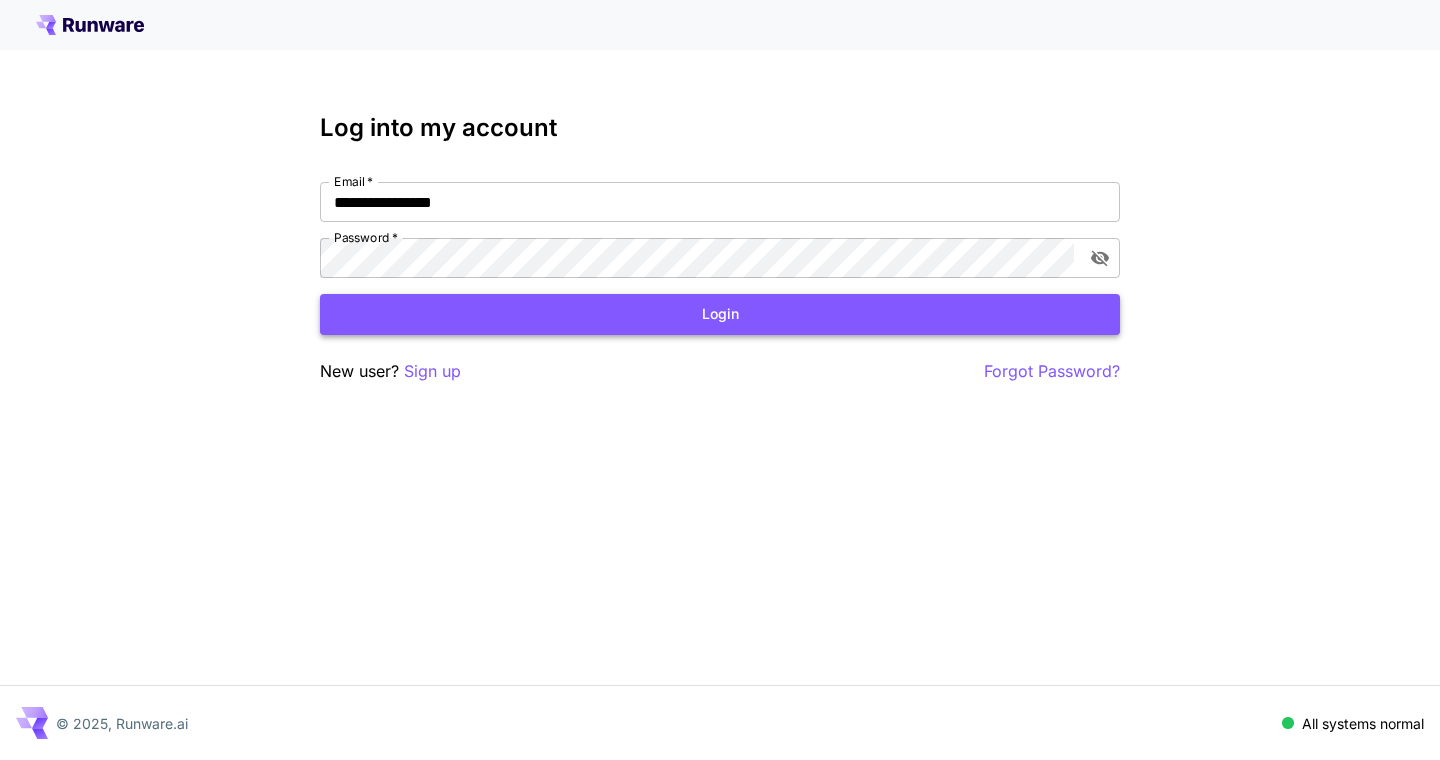 click on "Login" at bounding box center (720, 314) 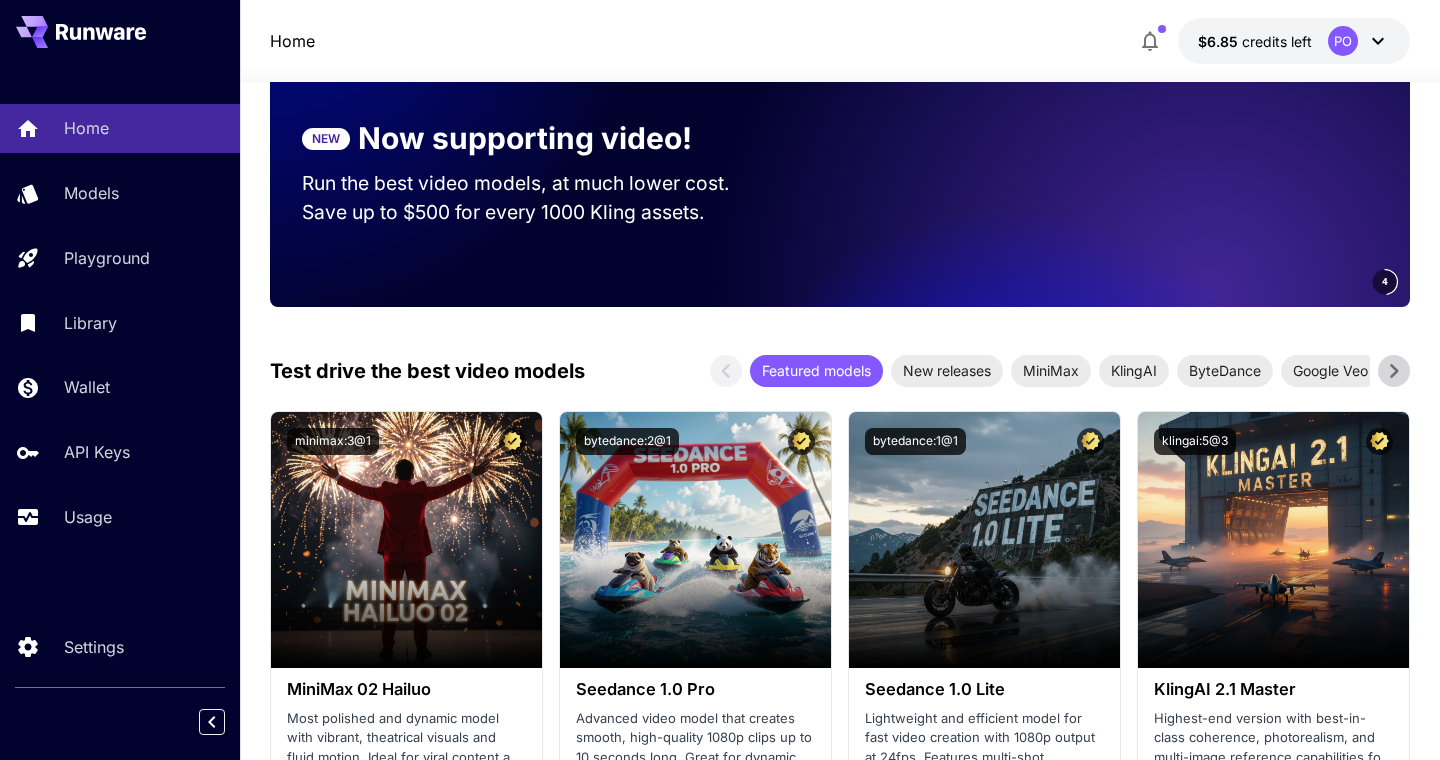 scroll, scrollTop: 0, scrollLeft: 0, axis: both 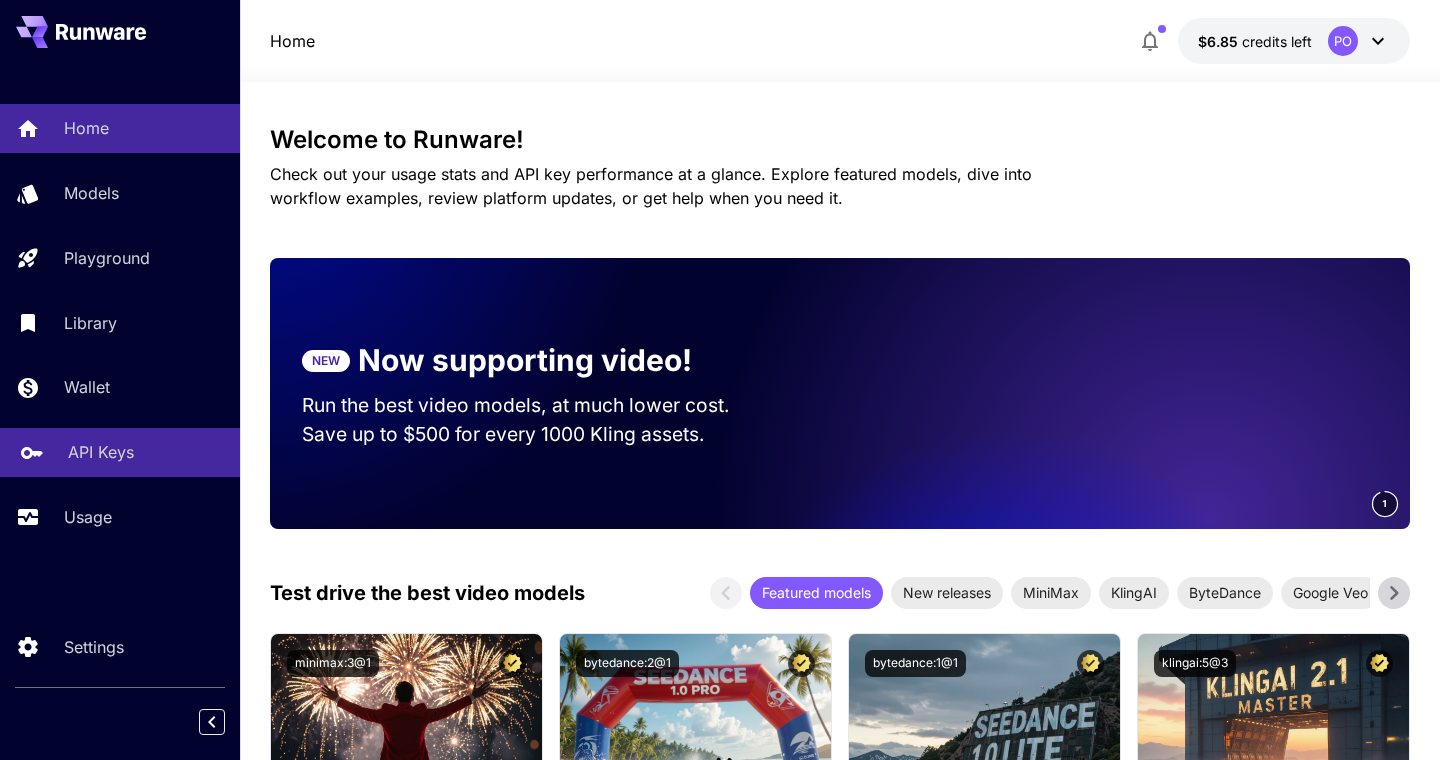click on "API Keys" at bounding box center (101, 452) 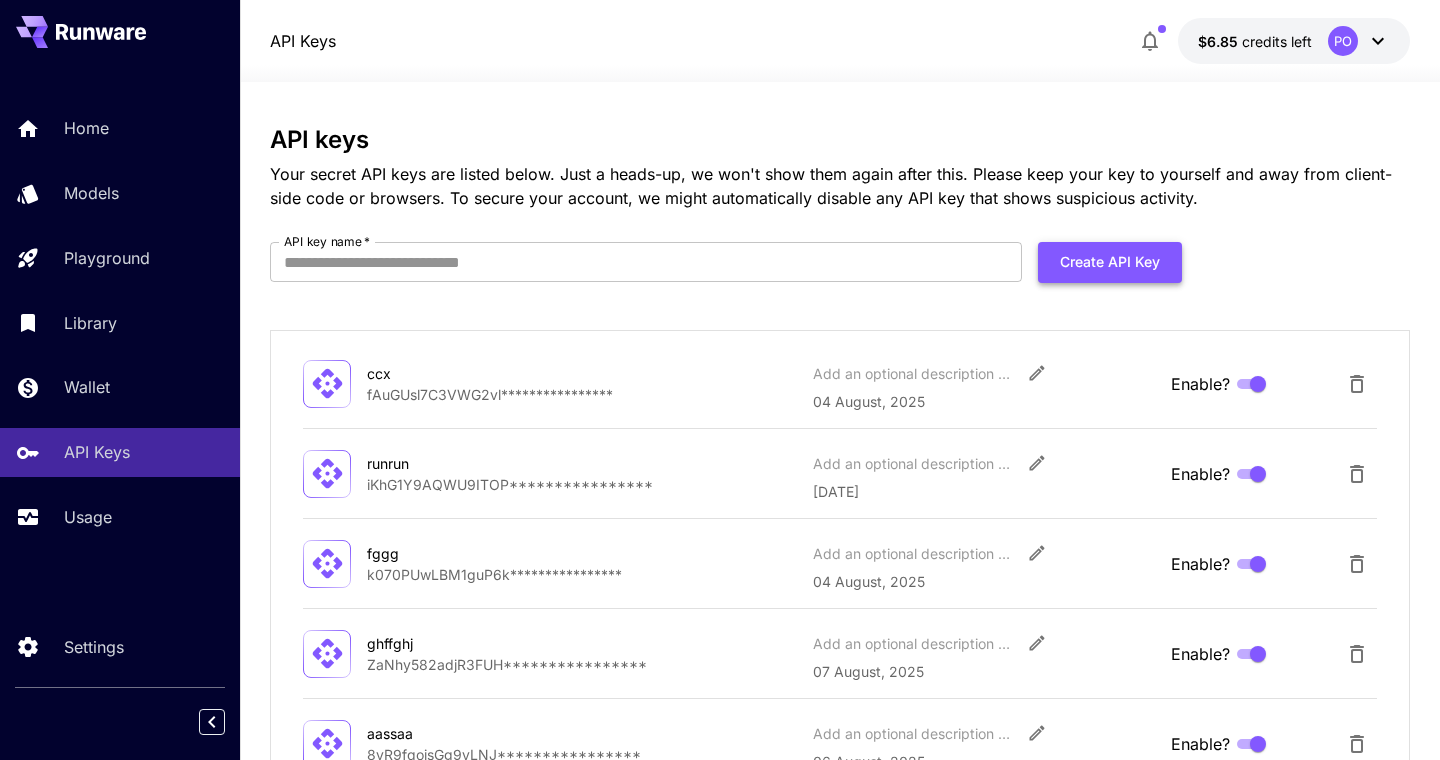 click on "Create API Key" at bounding box center (1110, 262) 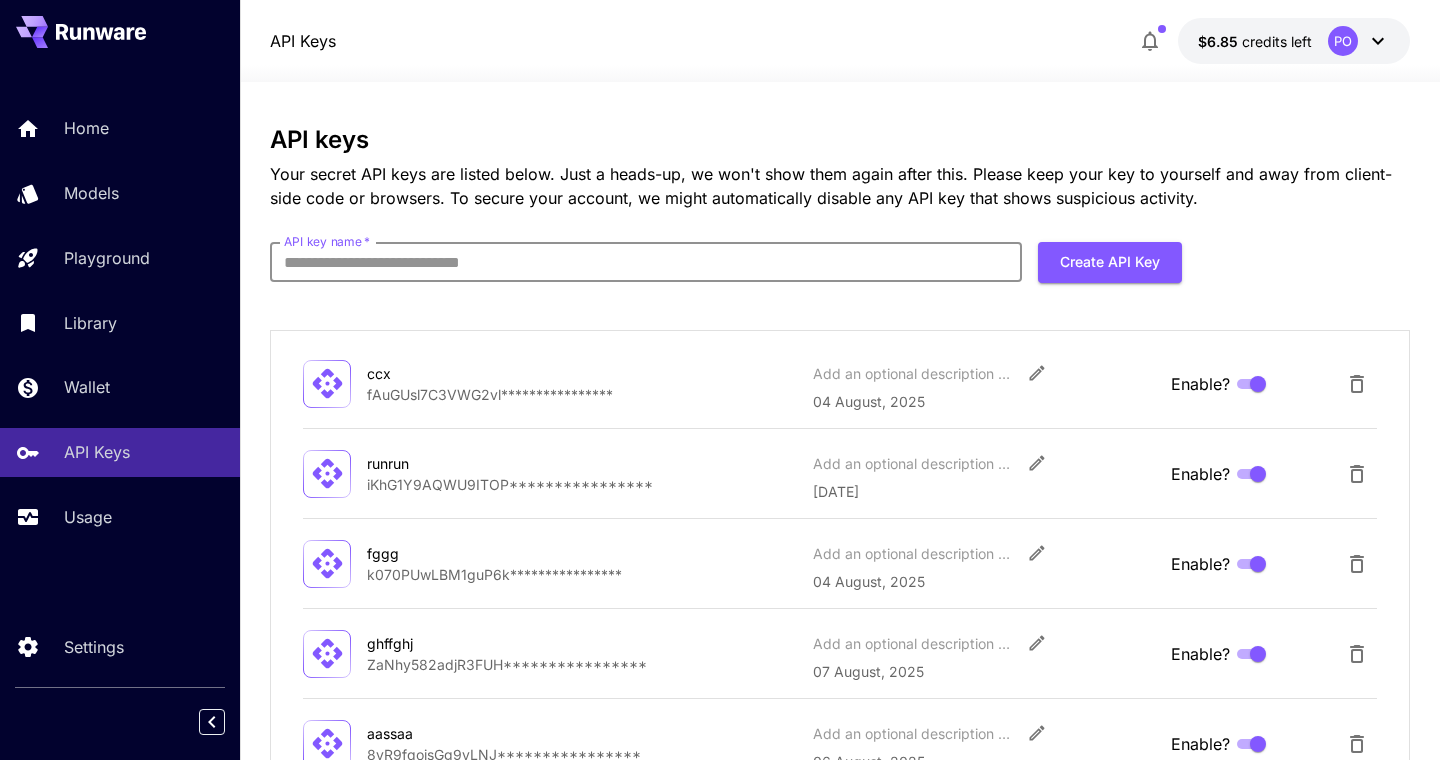 click on "API key name   *" at bounding box center (646, 262) 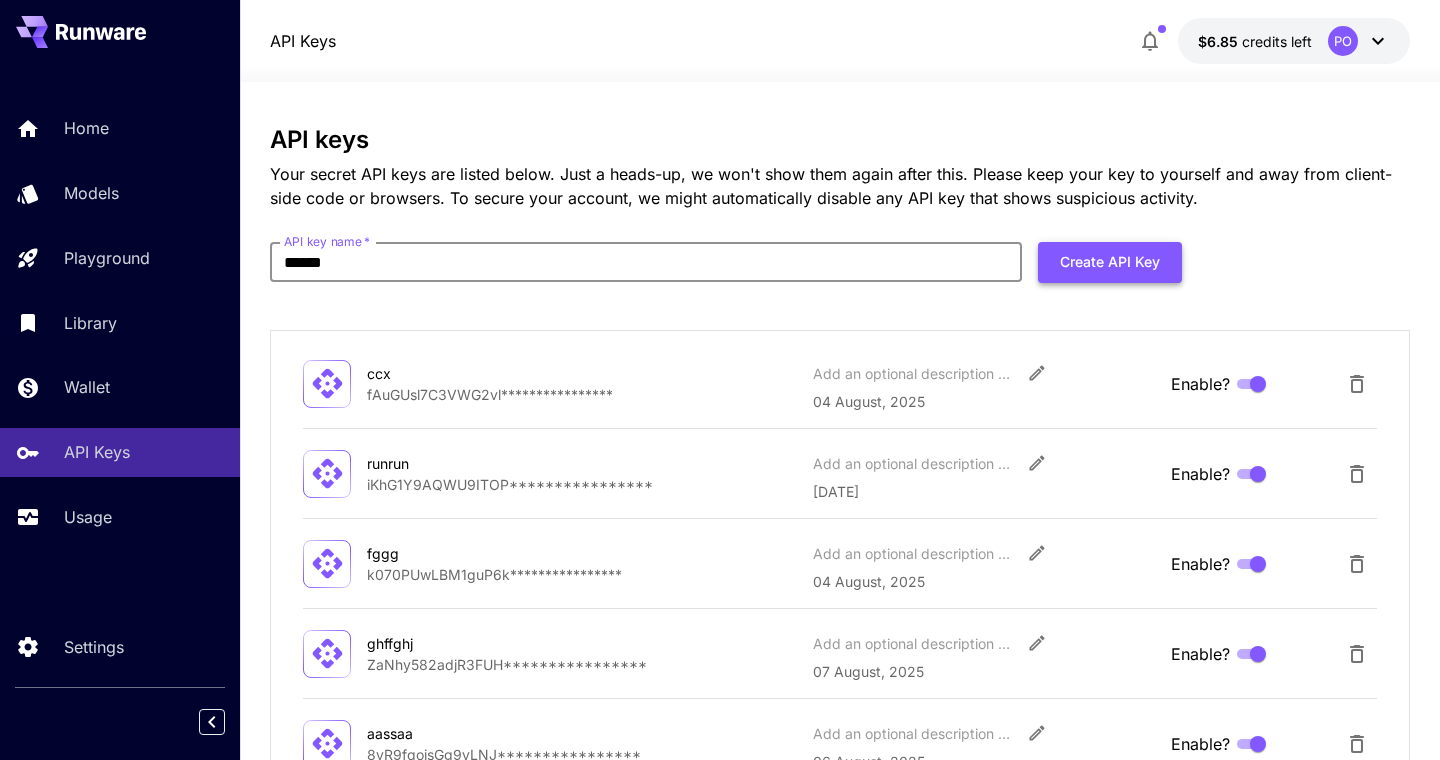 type on "******" 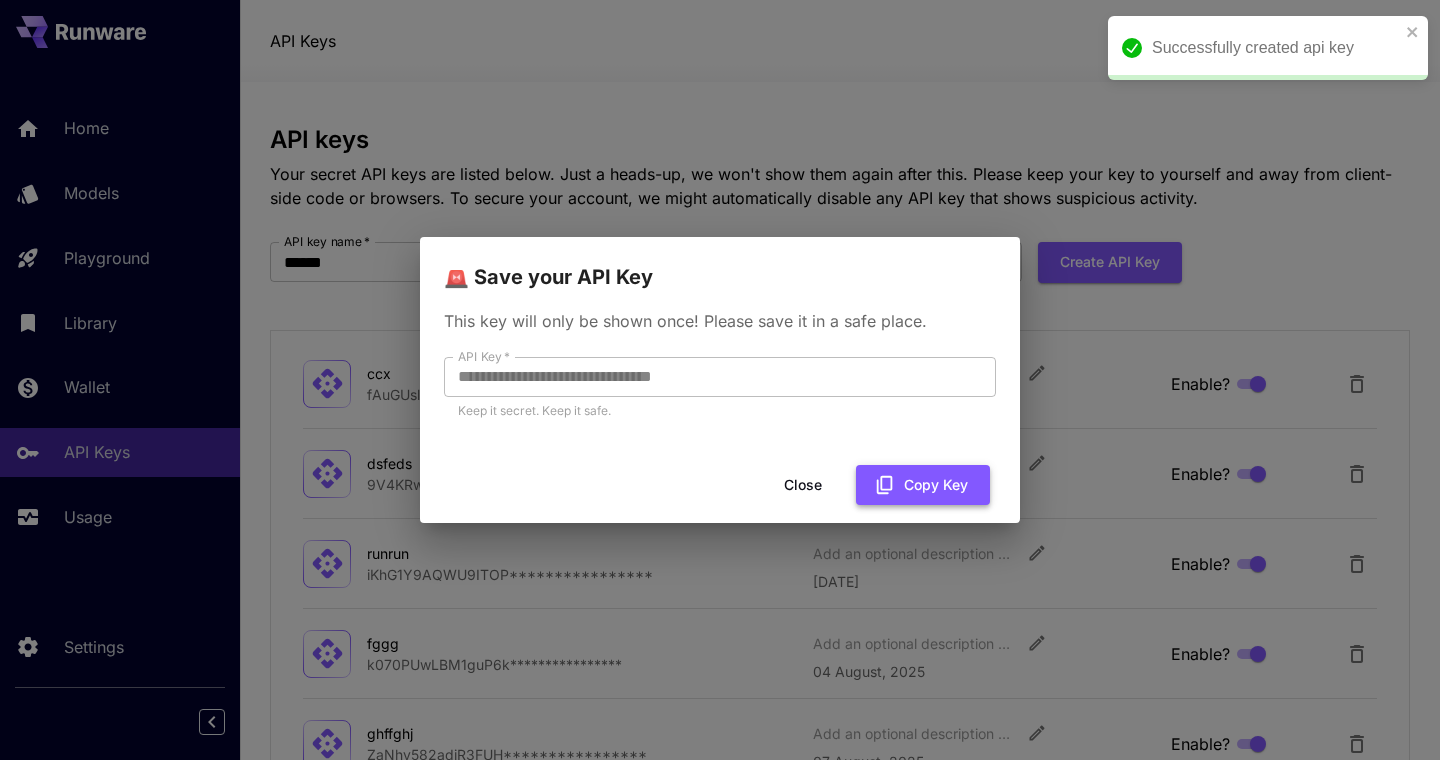 click on "Copy Key" at bounding box center [923, 485] 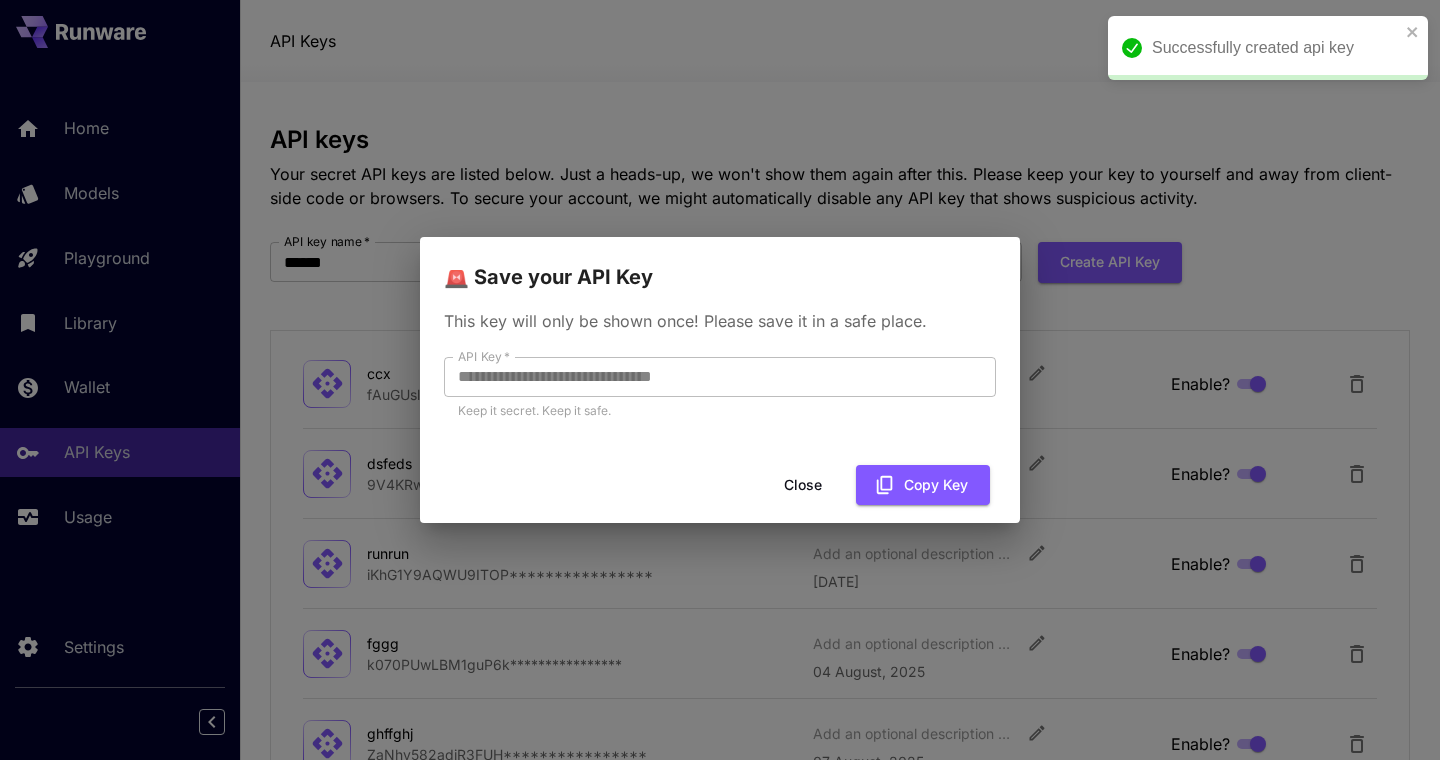 click on "Close" at bounding box center (803, 485) 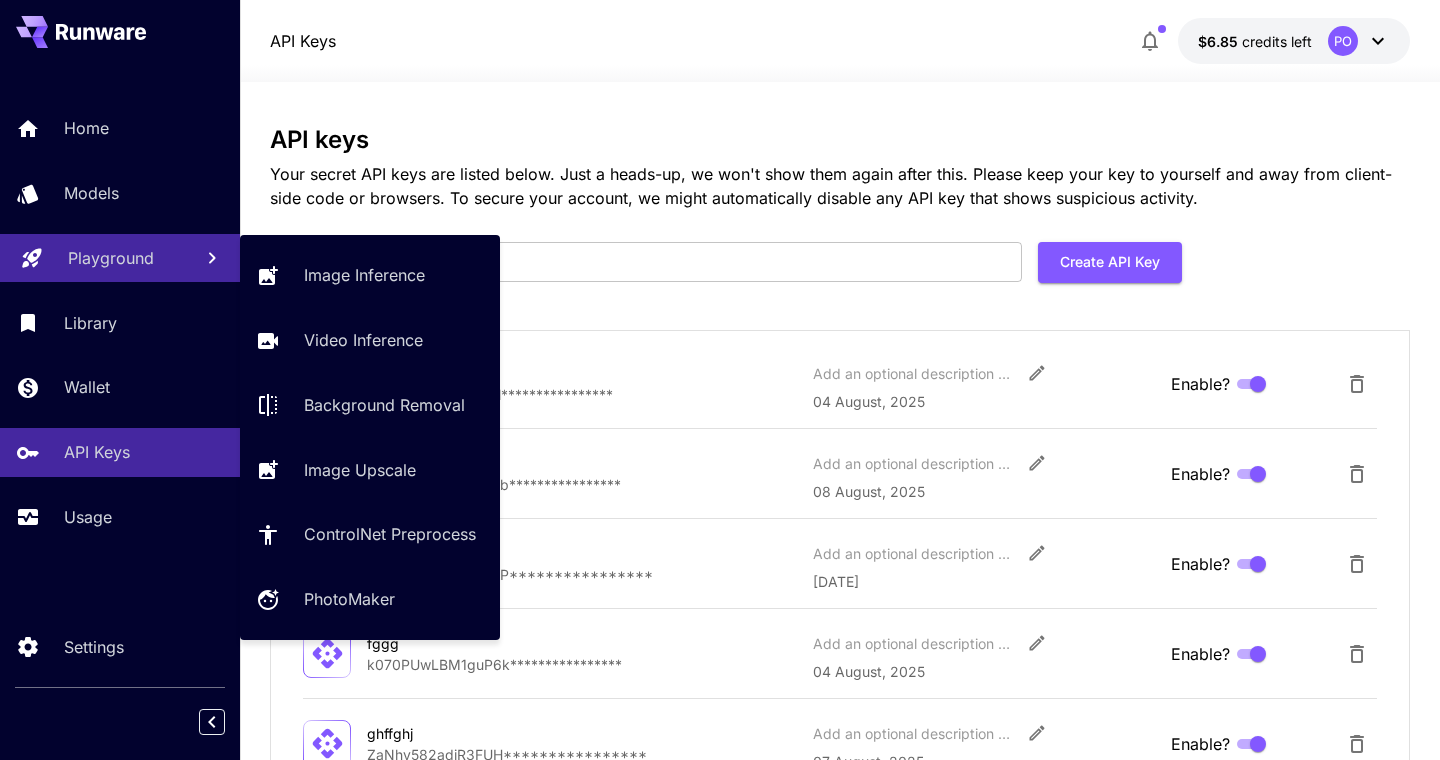 click on "Playground" at bounding box center [120, 258] 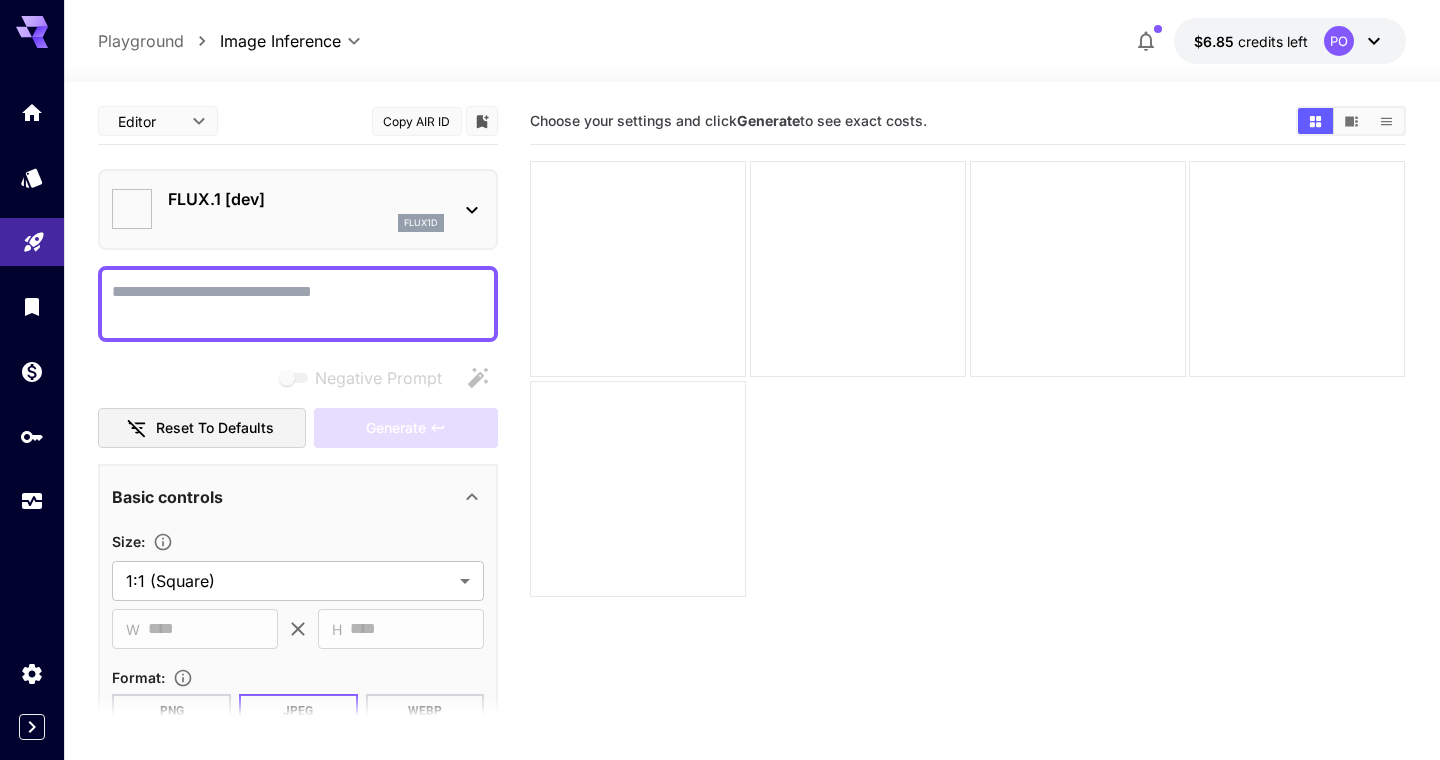 type on "**********" 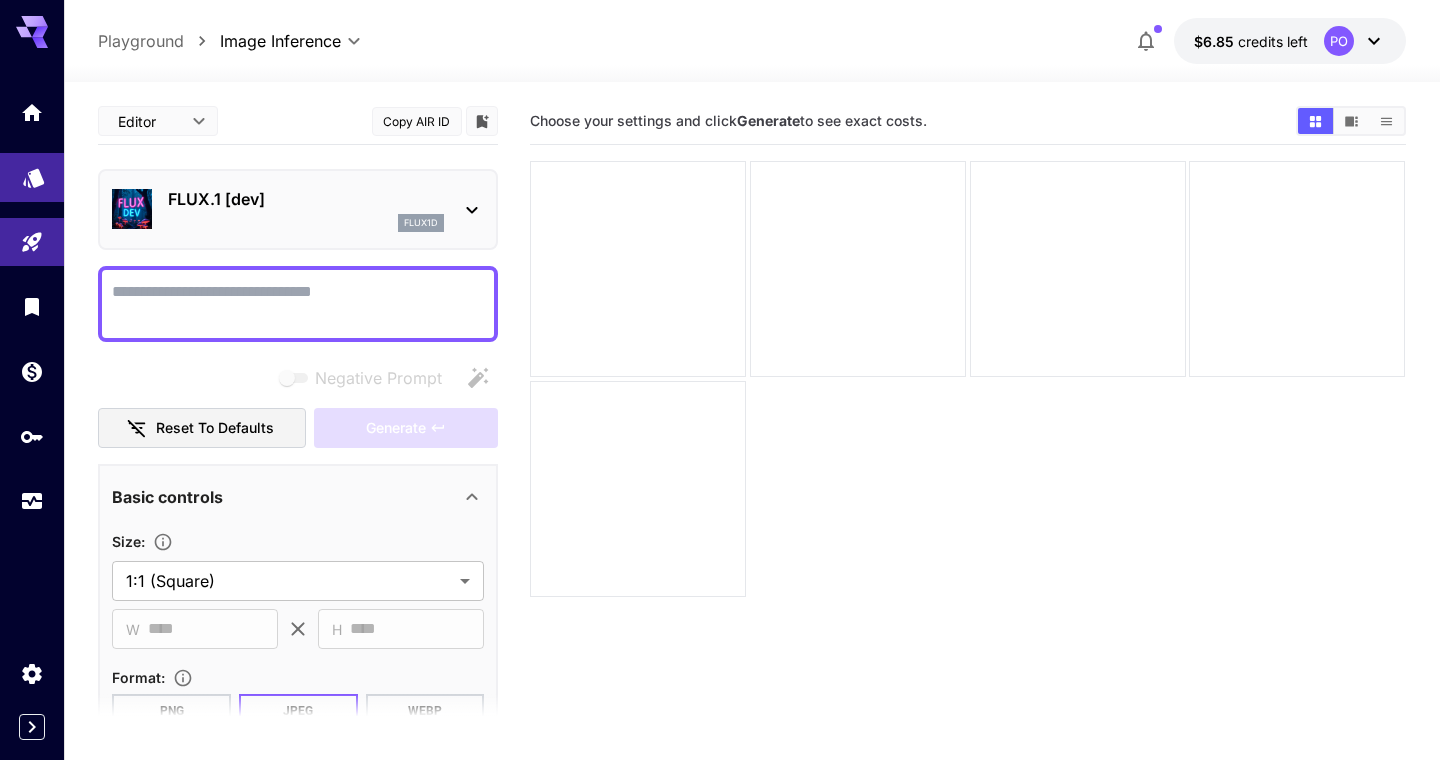 click at bounding box center [32, 177] 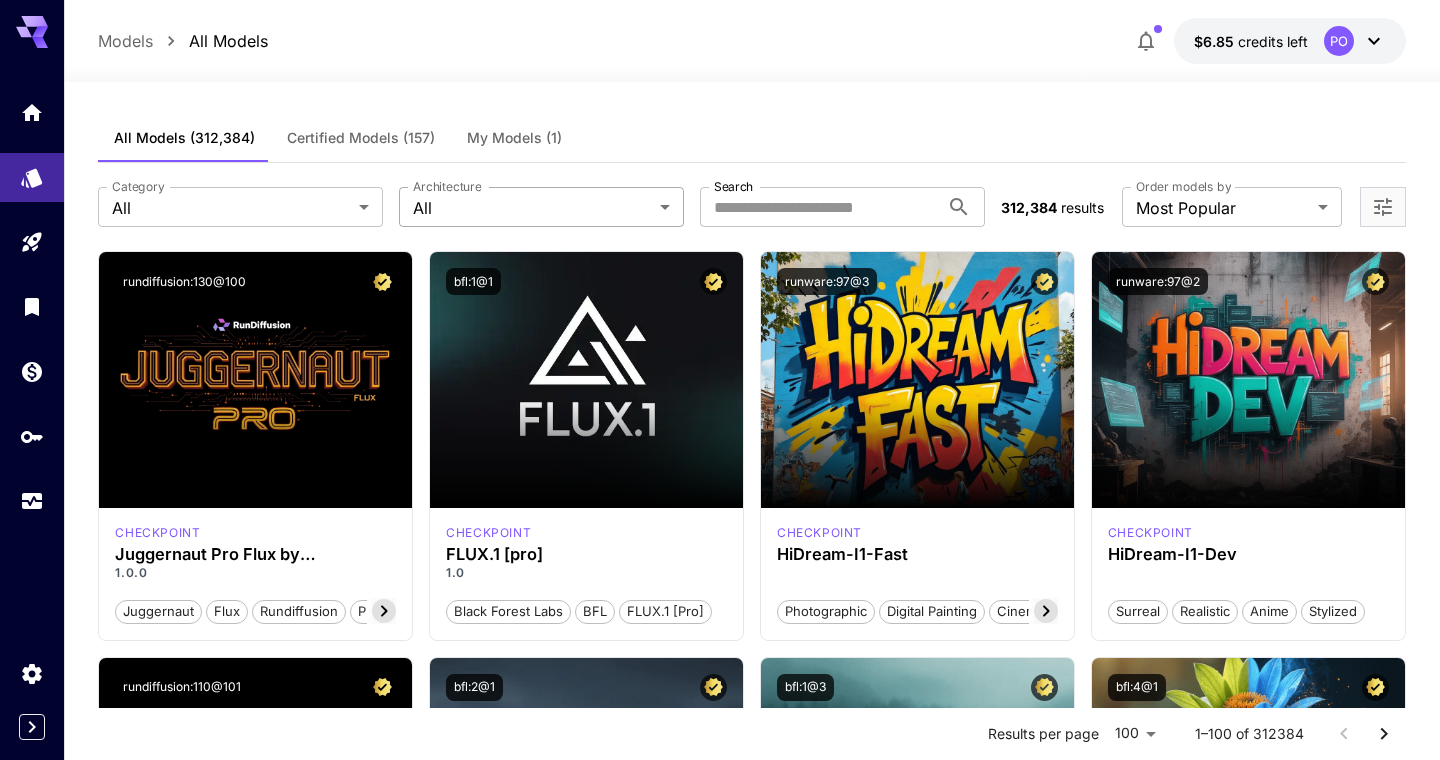 click on "**********" at bounding box center [720, 9553] 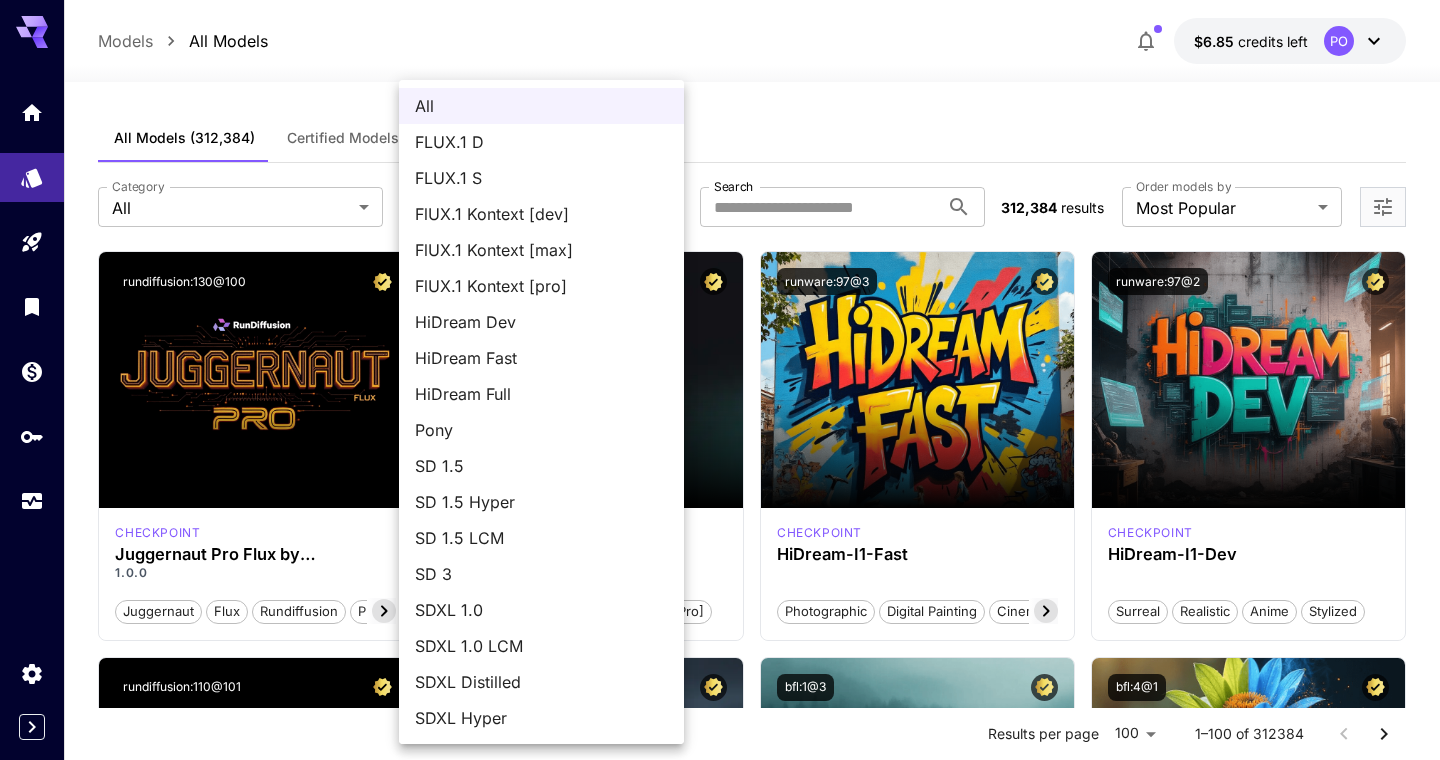click on "FlUX.1 Kontext [max]" at bounding box center (541, 250) 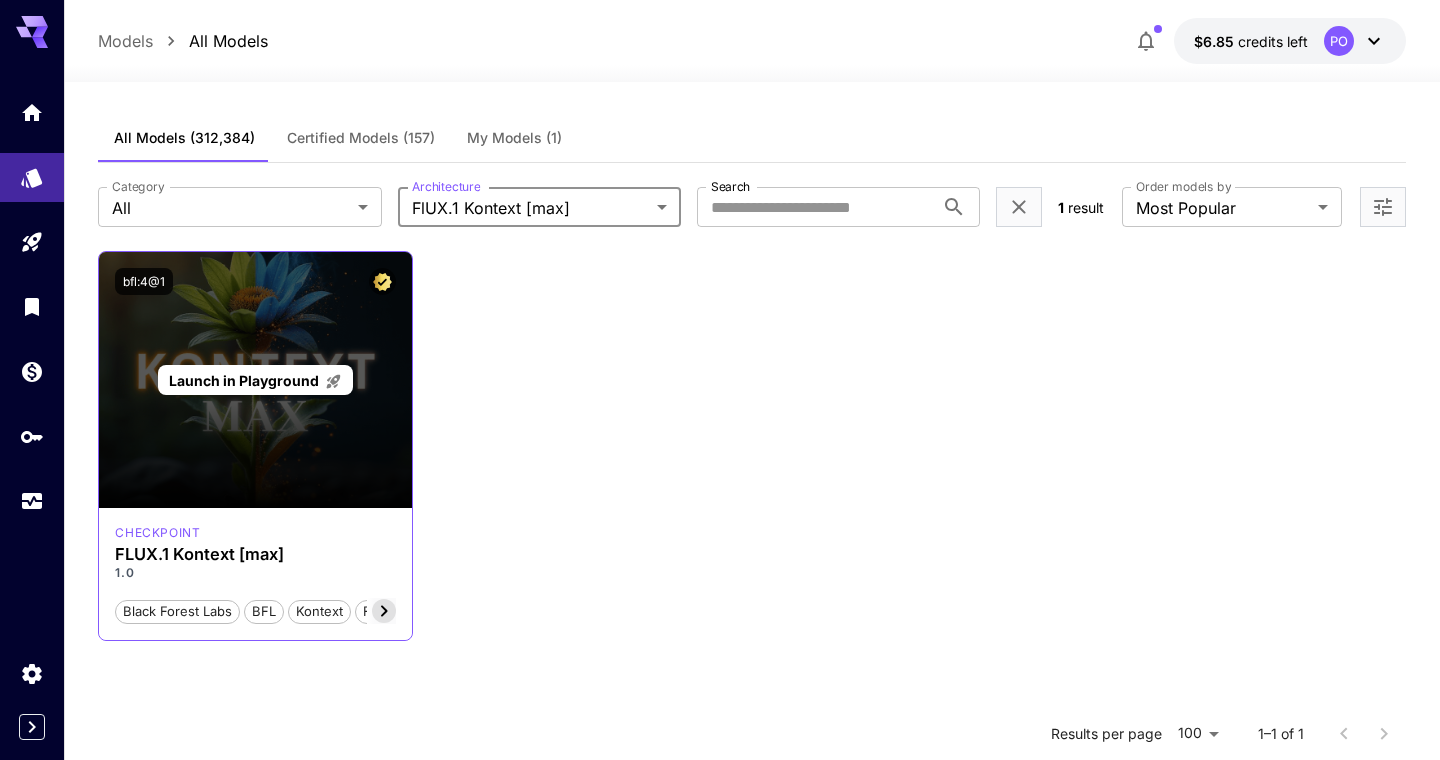 click on "Launch in Playground" at bounding box center [255, 380] 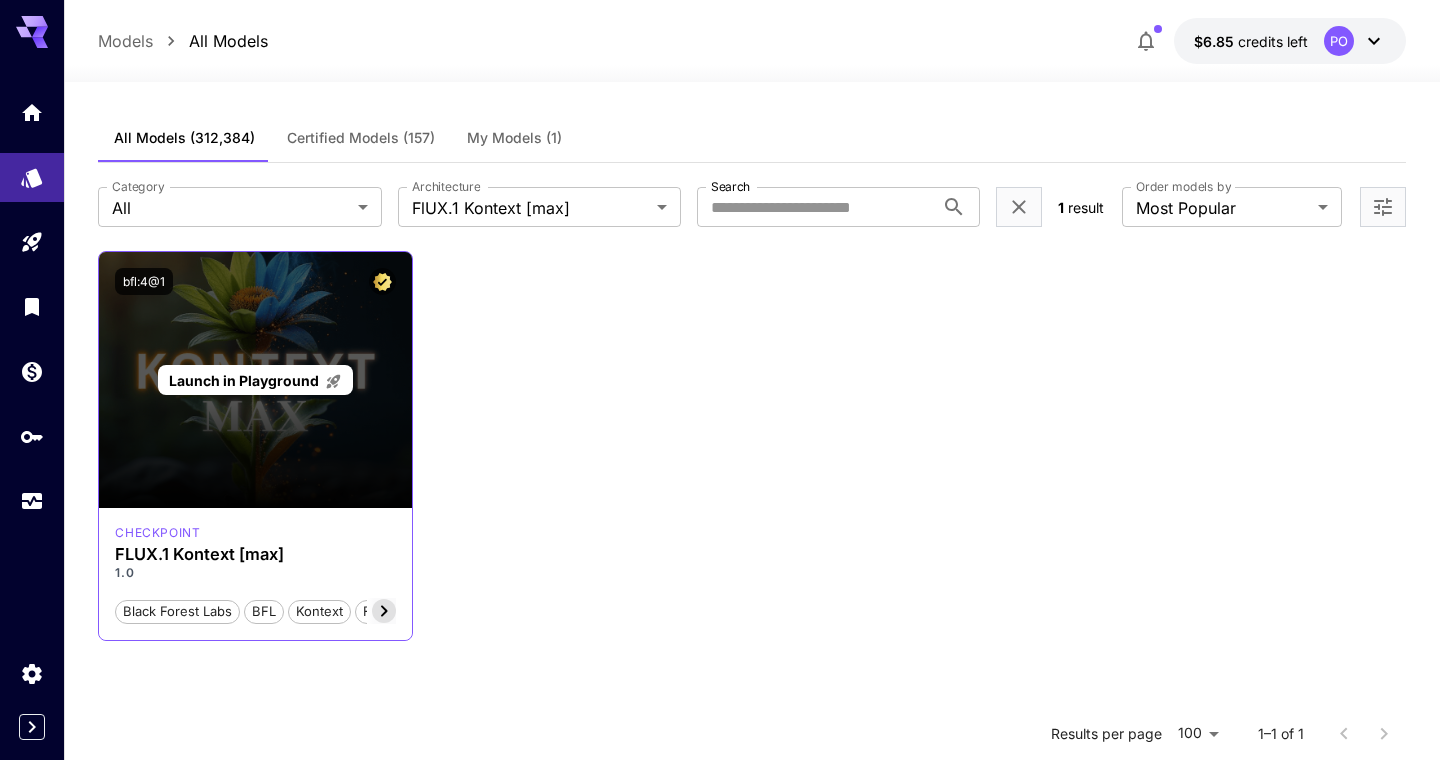 click on "Launch in Playground" at bounding box center (244, 380) 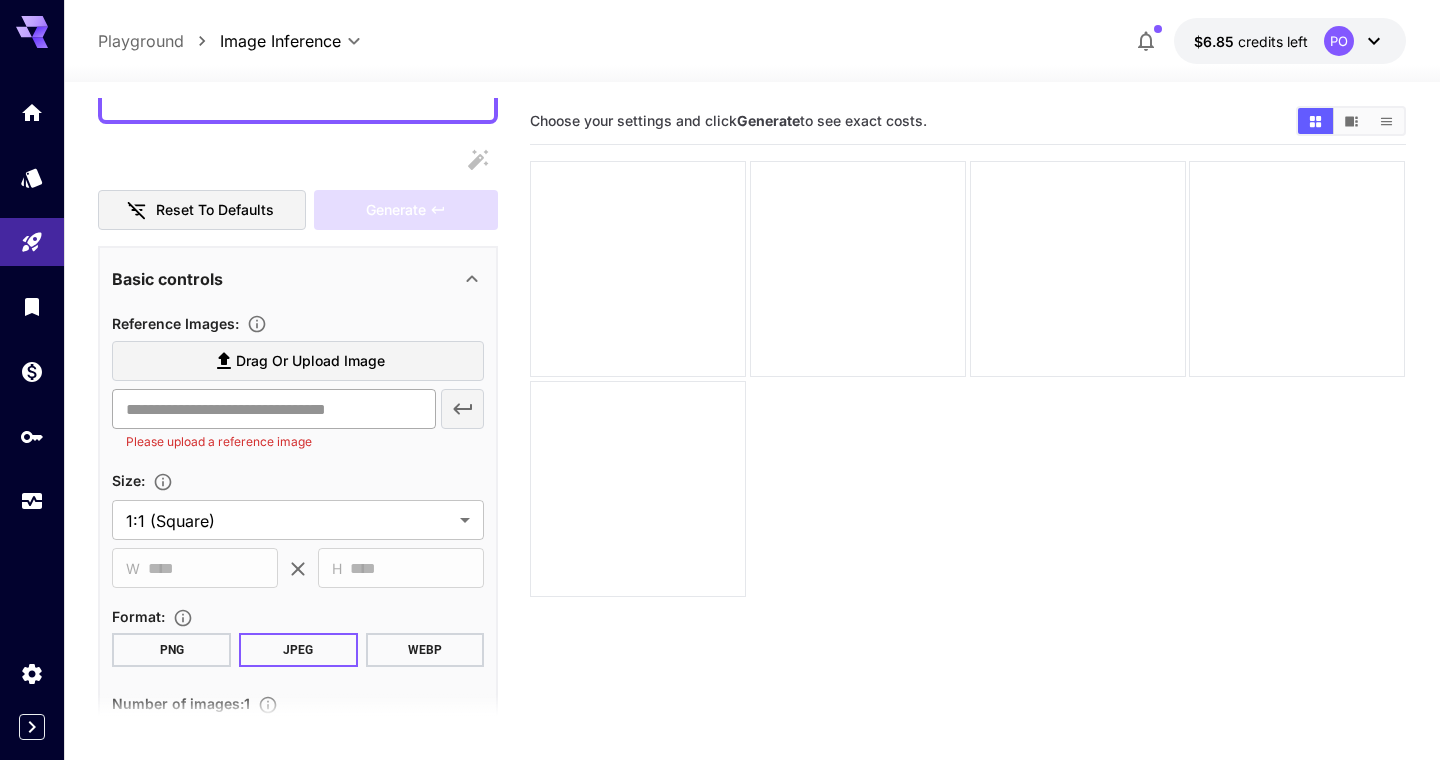 scroll, scrollTop: 209, scrollLeft: 0, axis: vertical 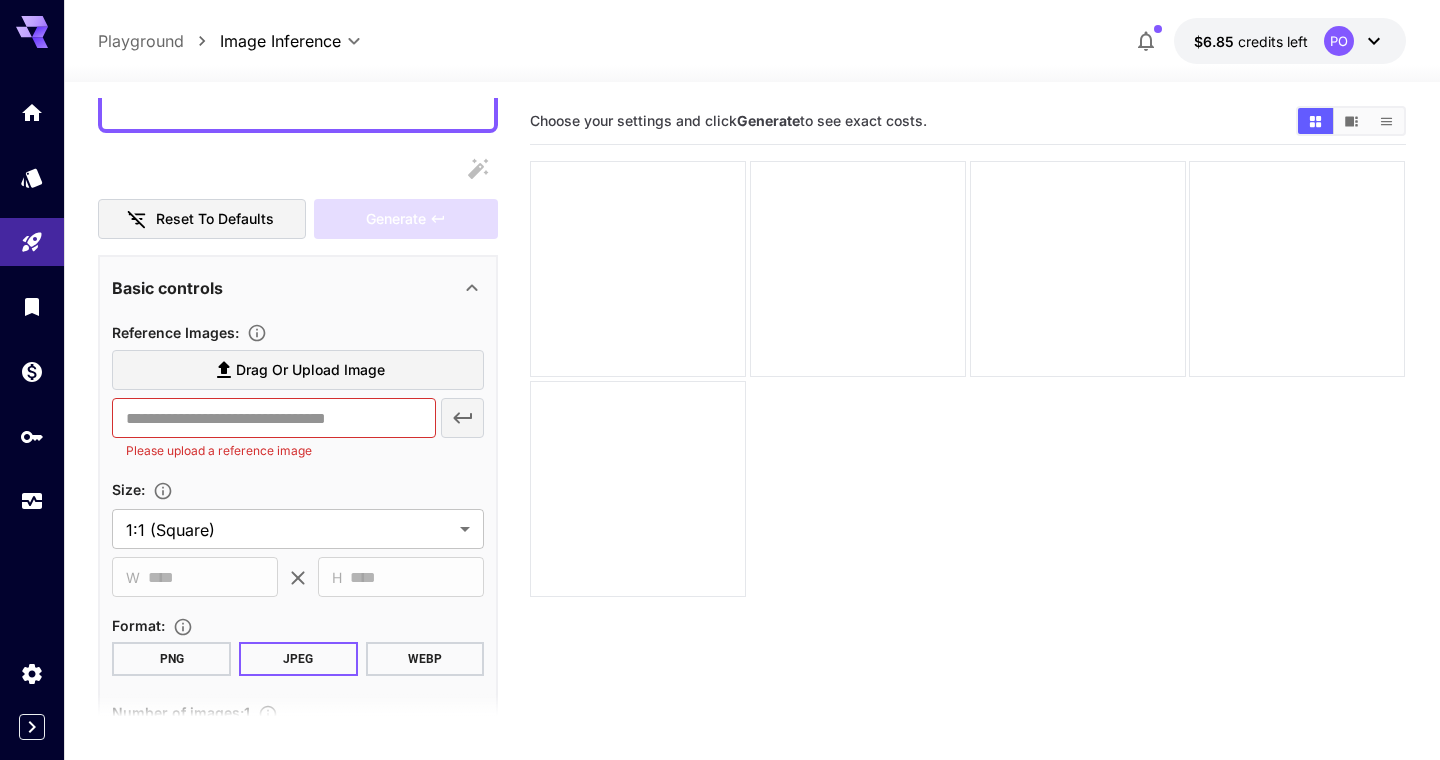click on "Drag or upload image" at bounding box center (310, 370) 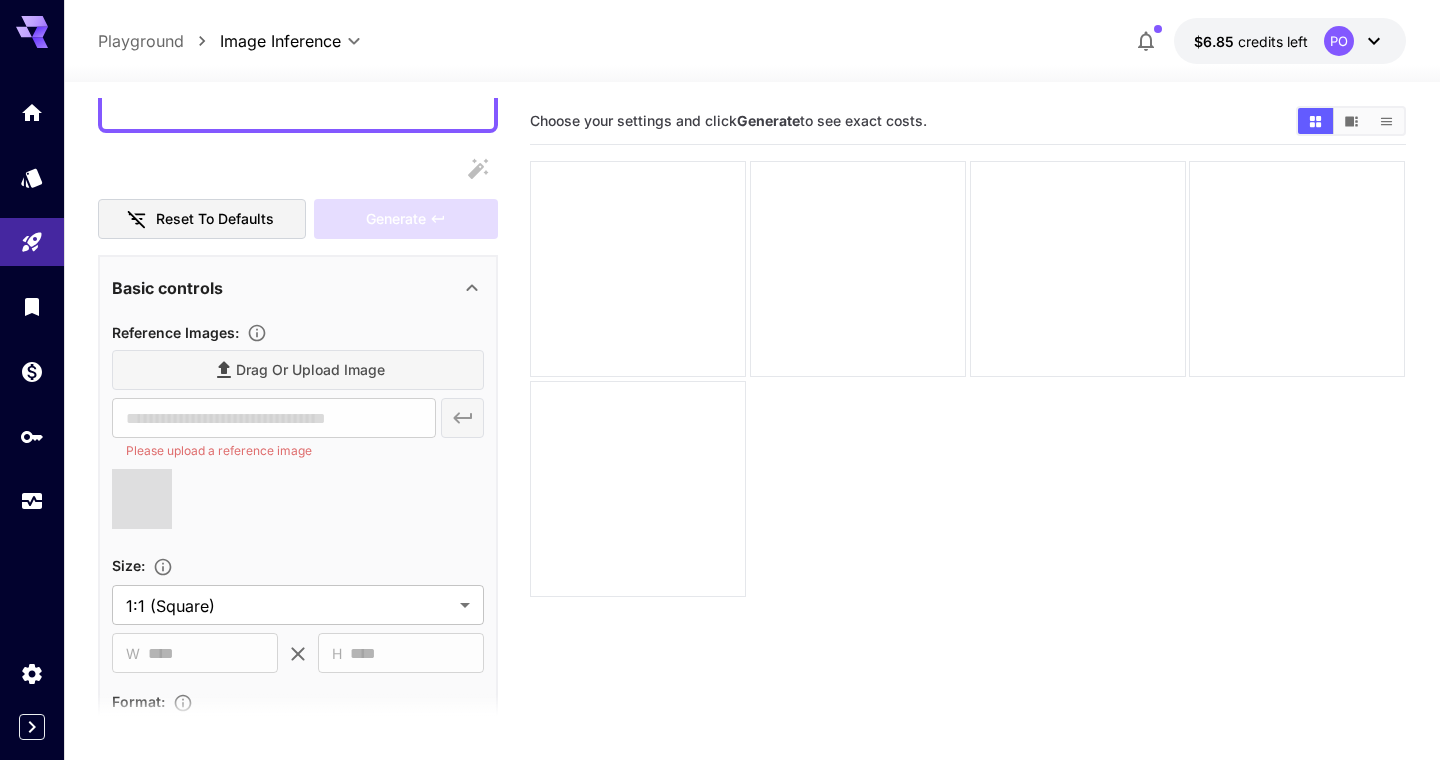 scroll, scrollTop: 0, scrollLeft: 0, axis: both 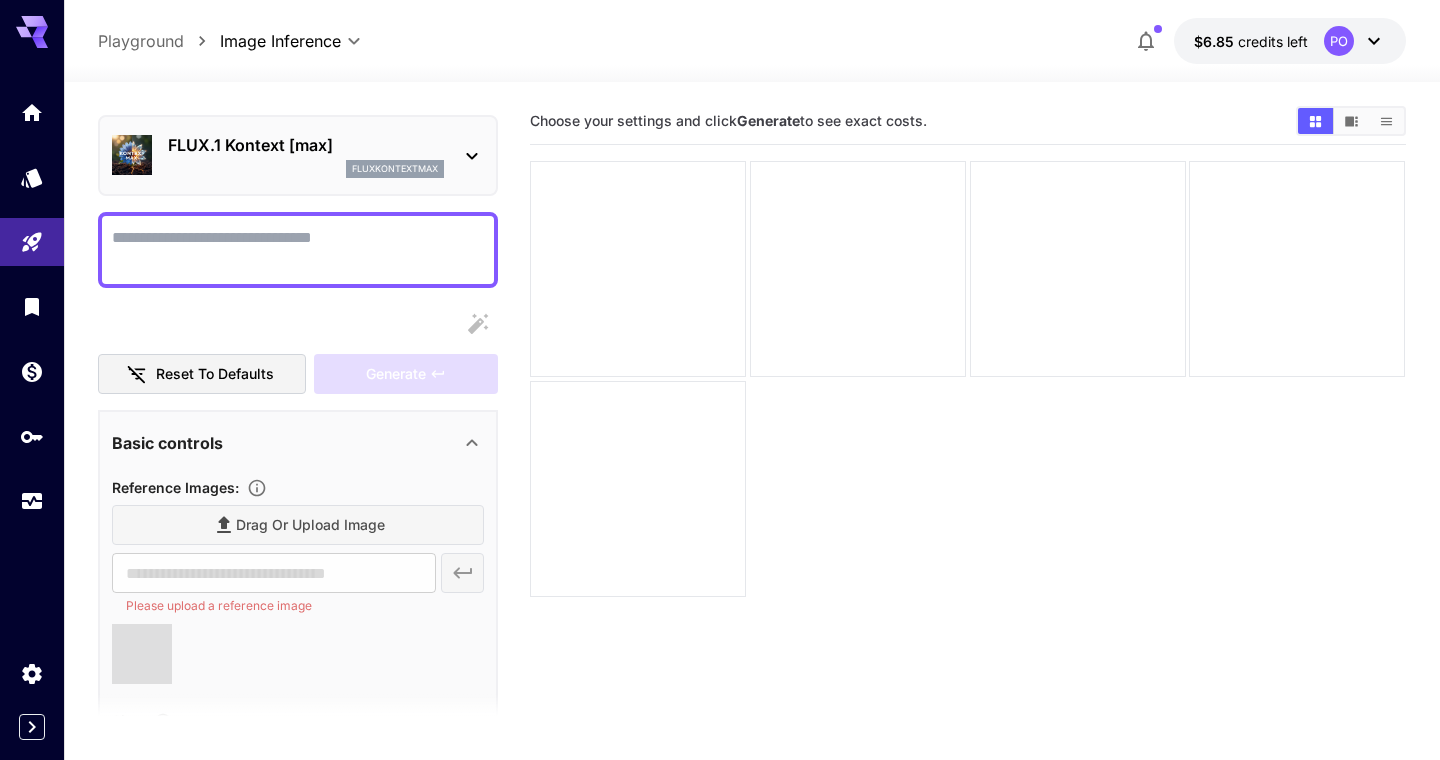 type on "**********" 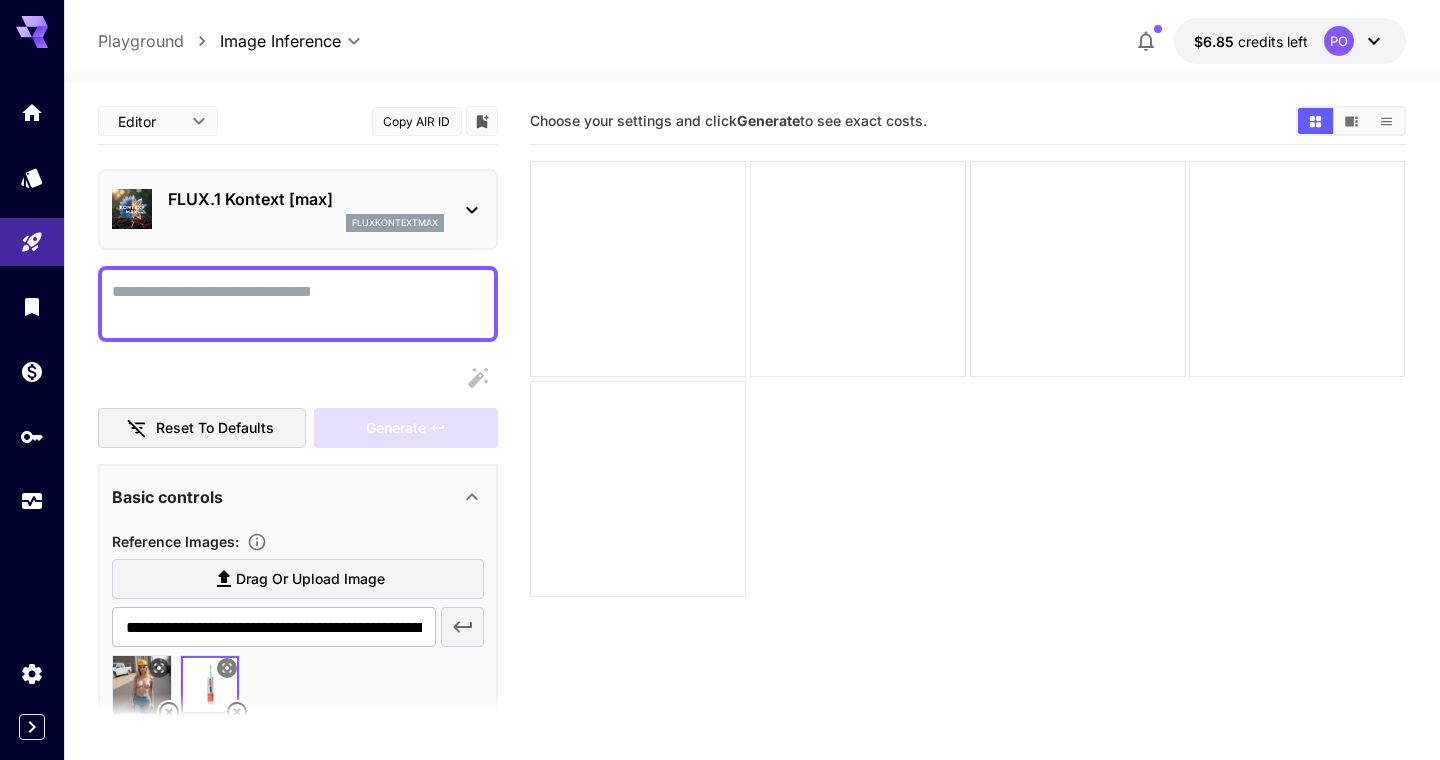 scroll, scrollTop: 0, scrollLeft: 0, axis: both 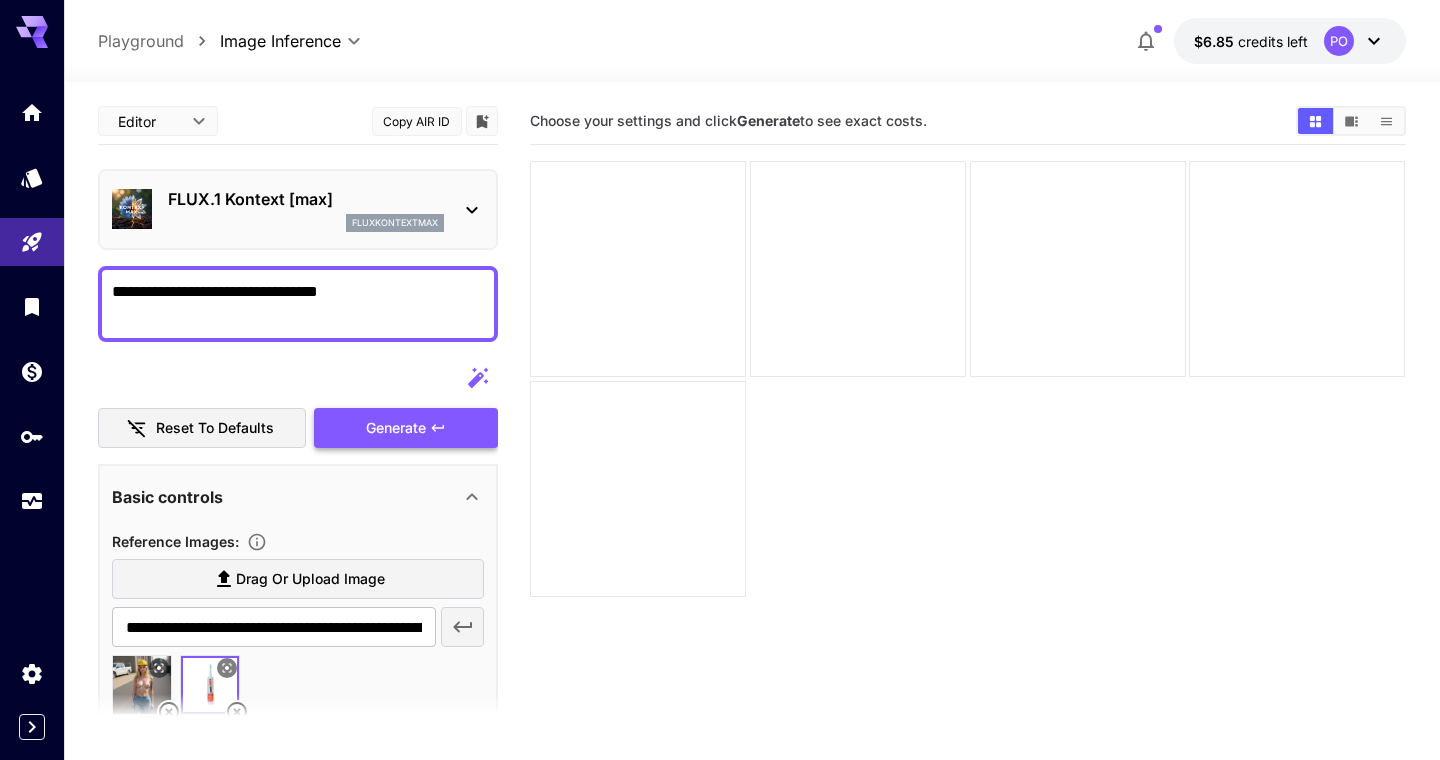 type on "**********" 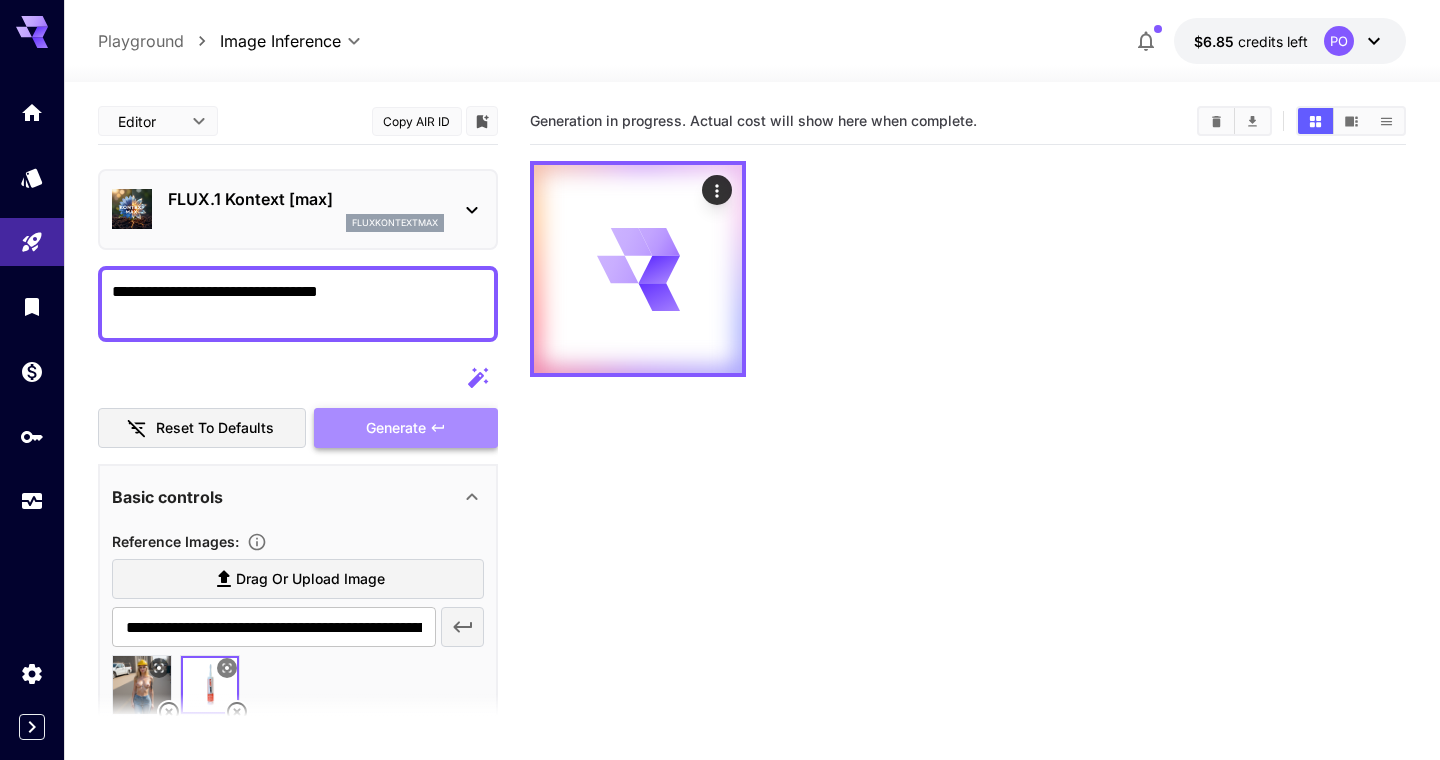 click on "Generate" at bounding box center (396, 428) 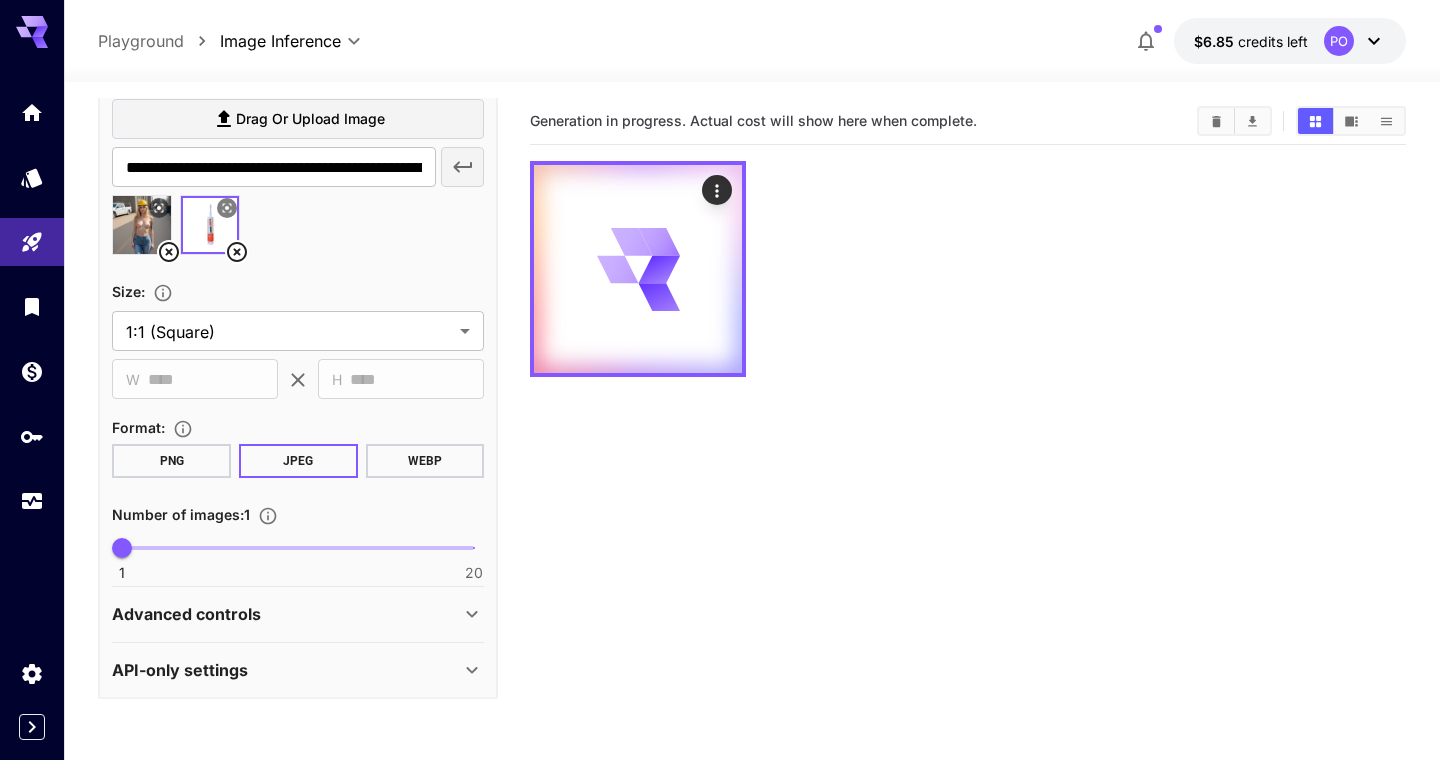 scroll, scrollTop: 464, scrollLeft: 0, axis: vertical 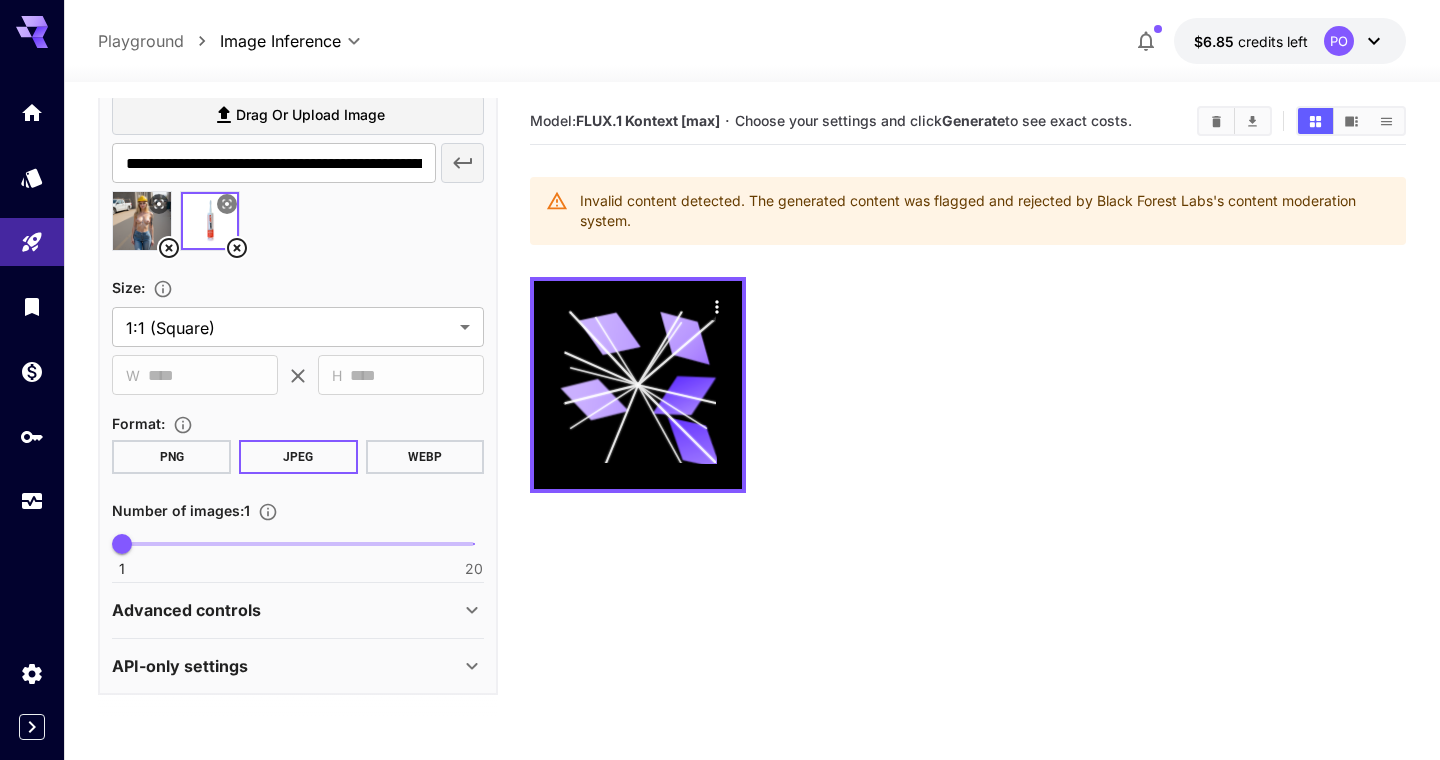 click on "Advanced controls" at bounding box center [286, 610] 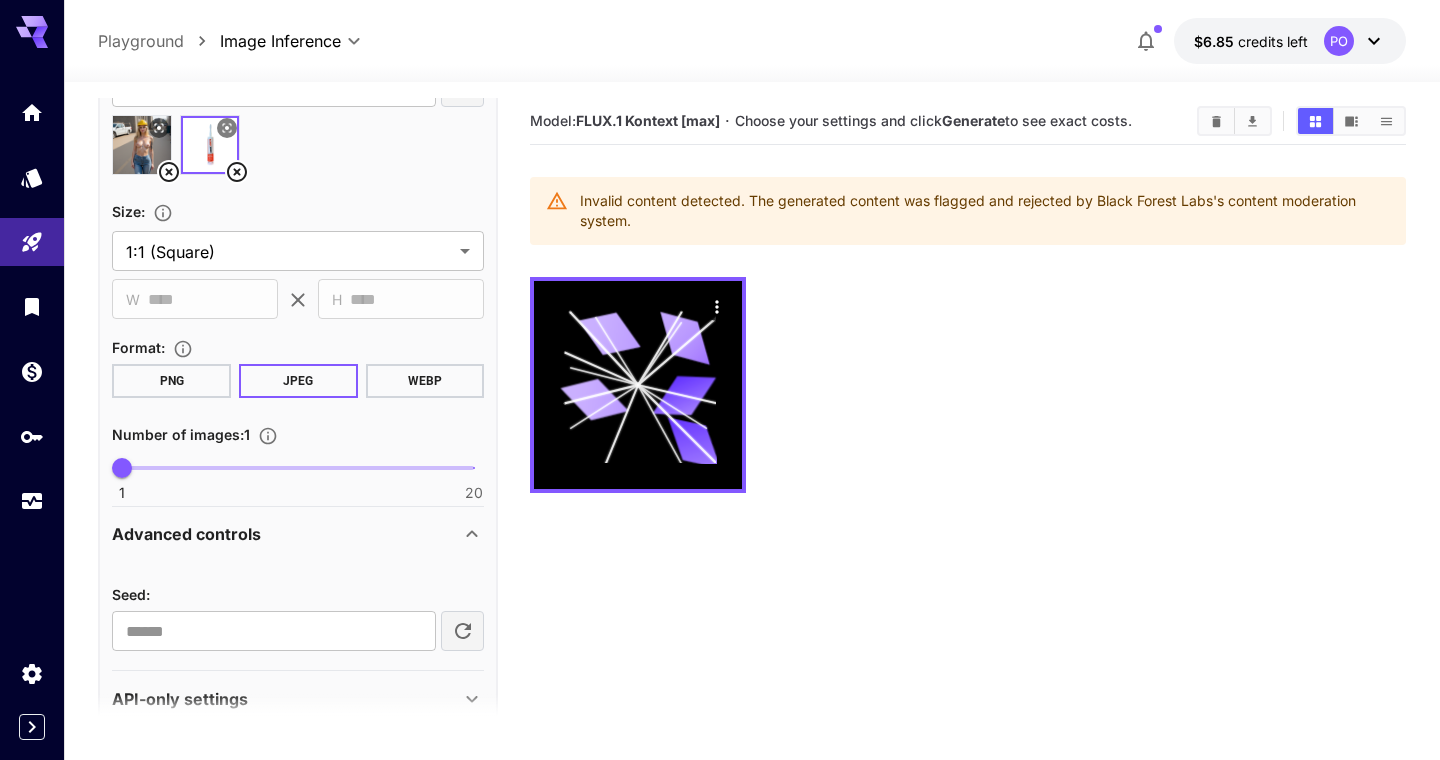 scroll, scrollTop: 573, scrollLeft: 0, axis: vertical 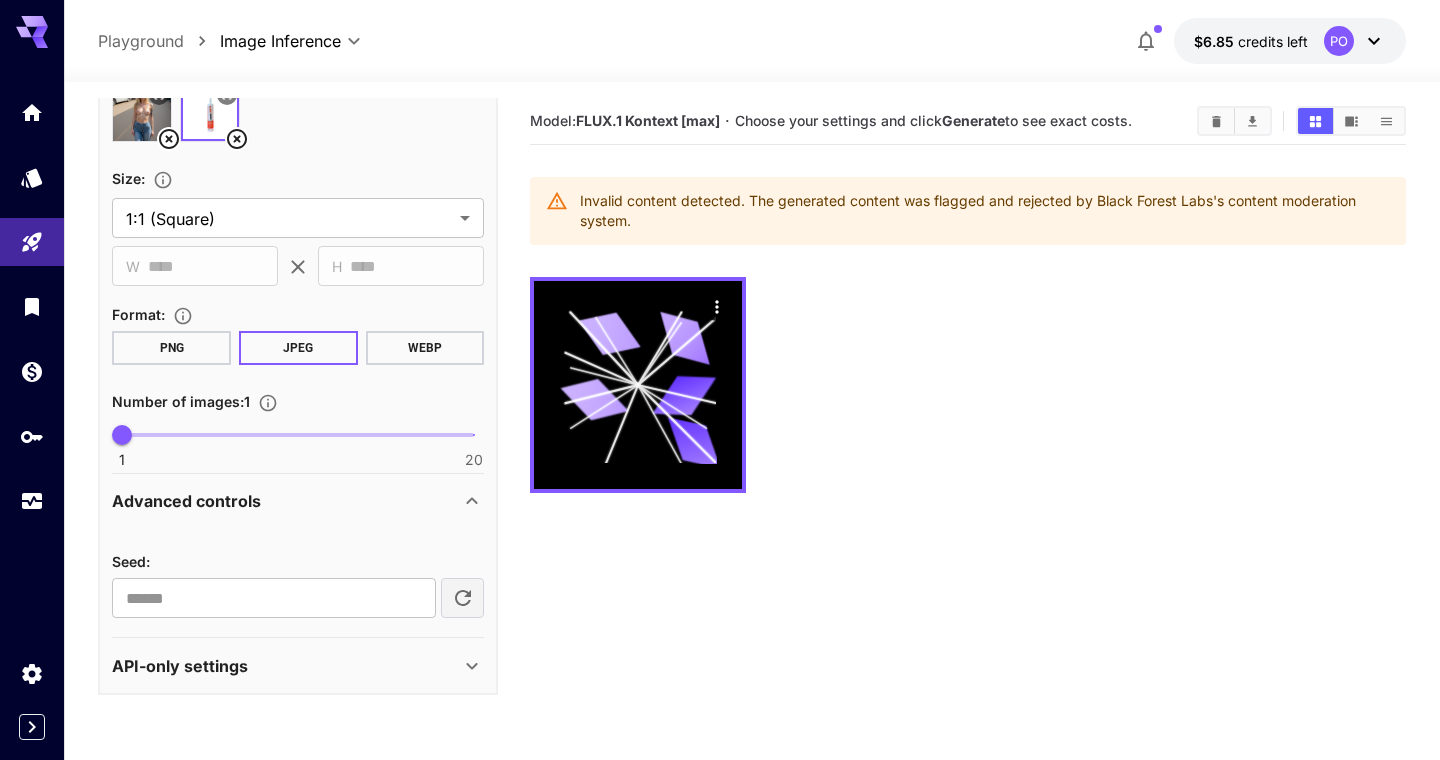 click on "API-only settings" at bounding box center [286, 666] 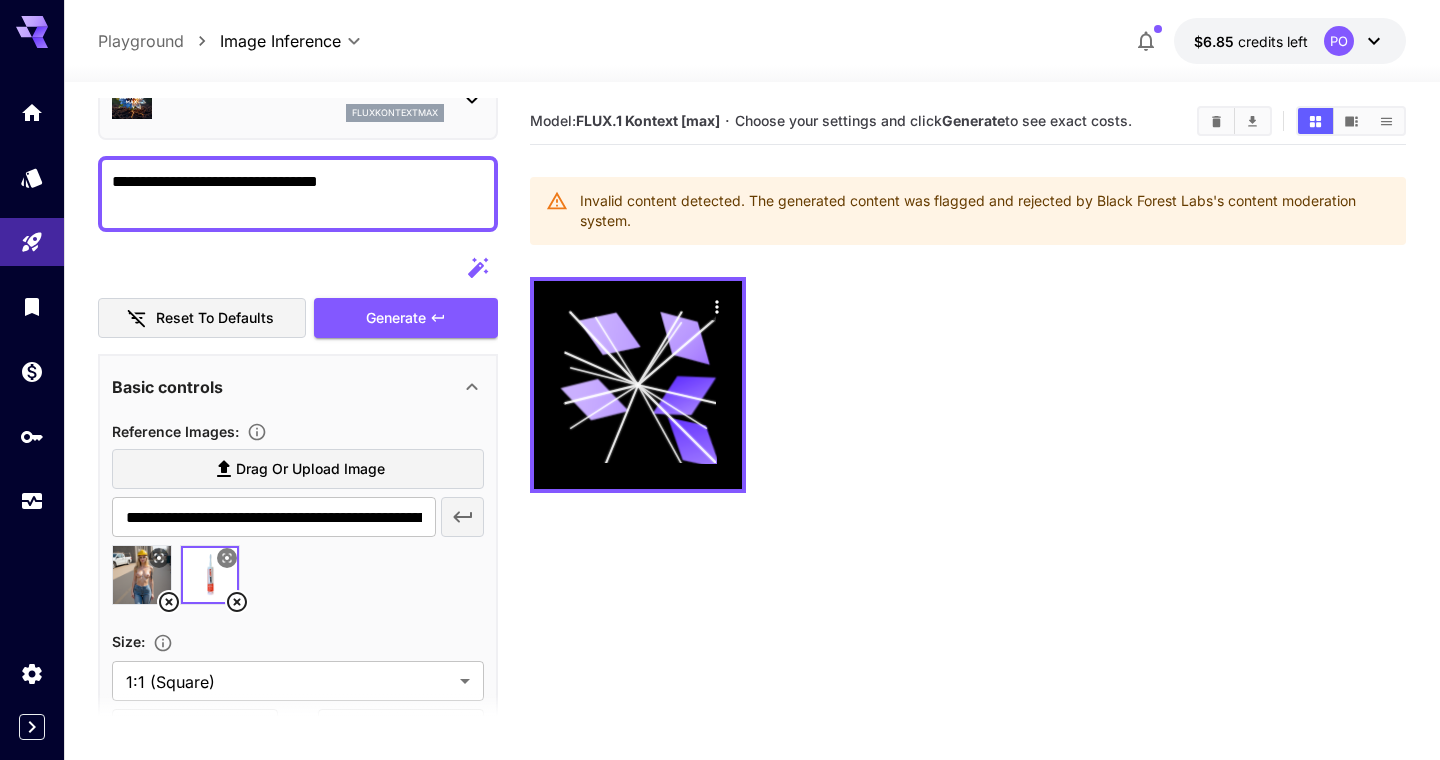 scroll, scrollTop: 0, scrollLeft: 0, axis: both 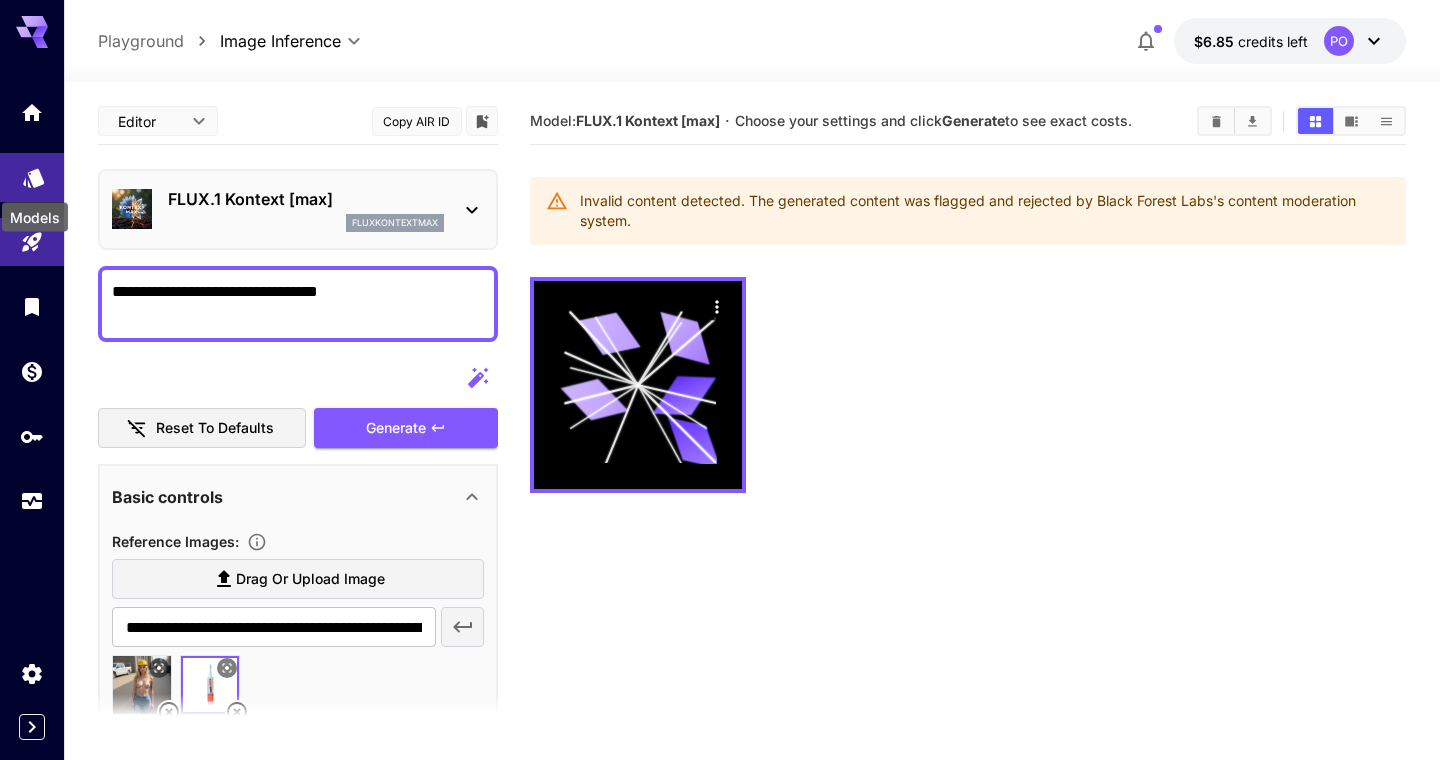 click 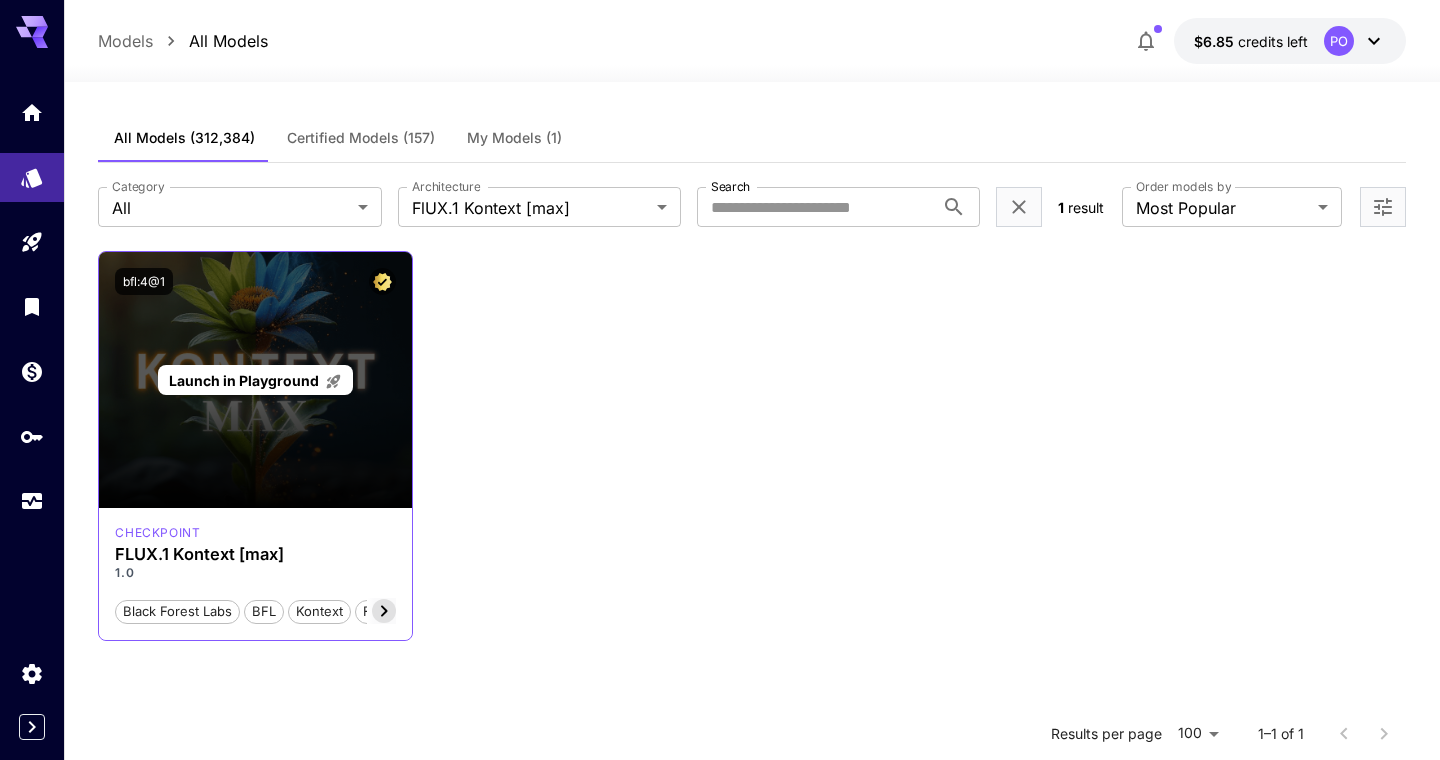 click on "Launch in Playground" at bounding box center [244, 380] 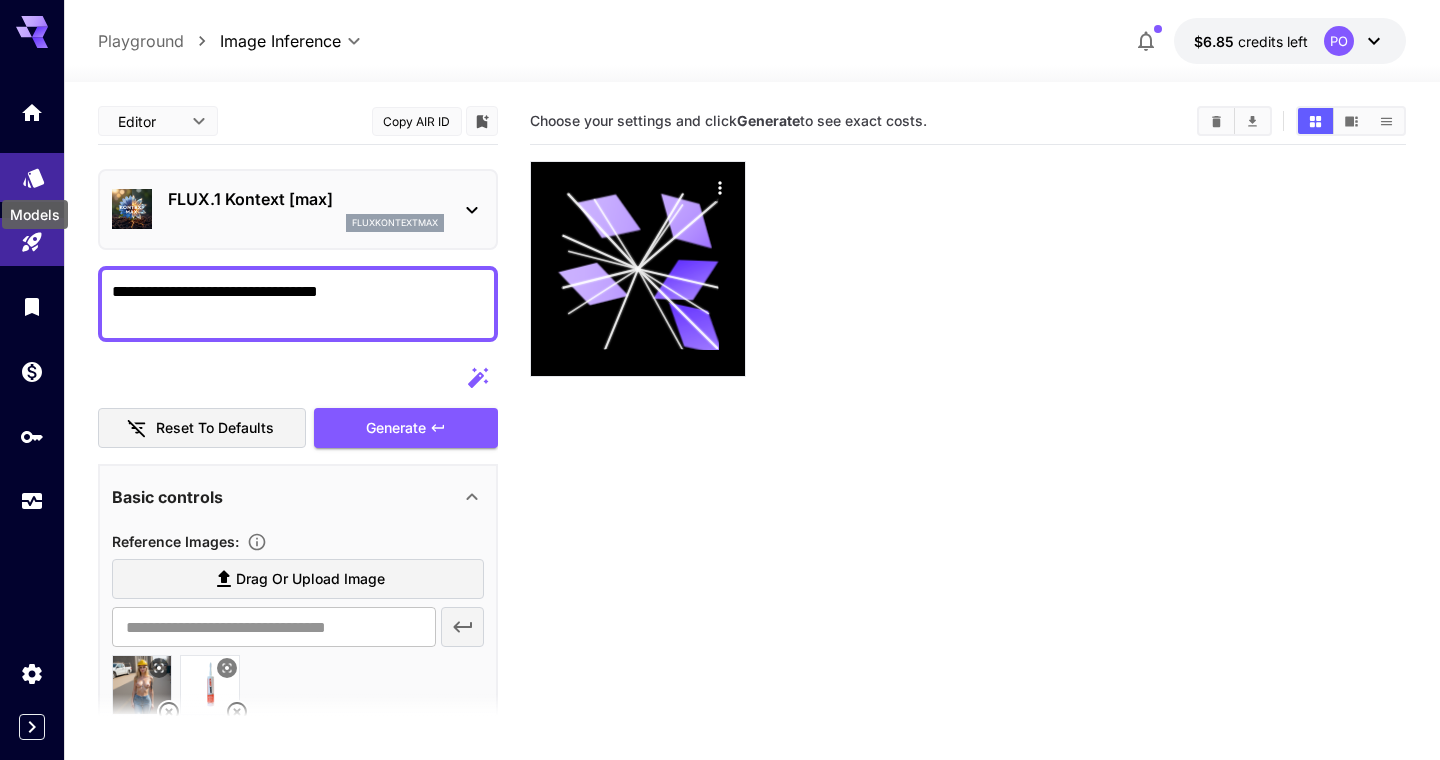 click 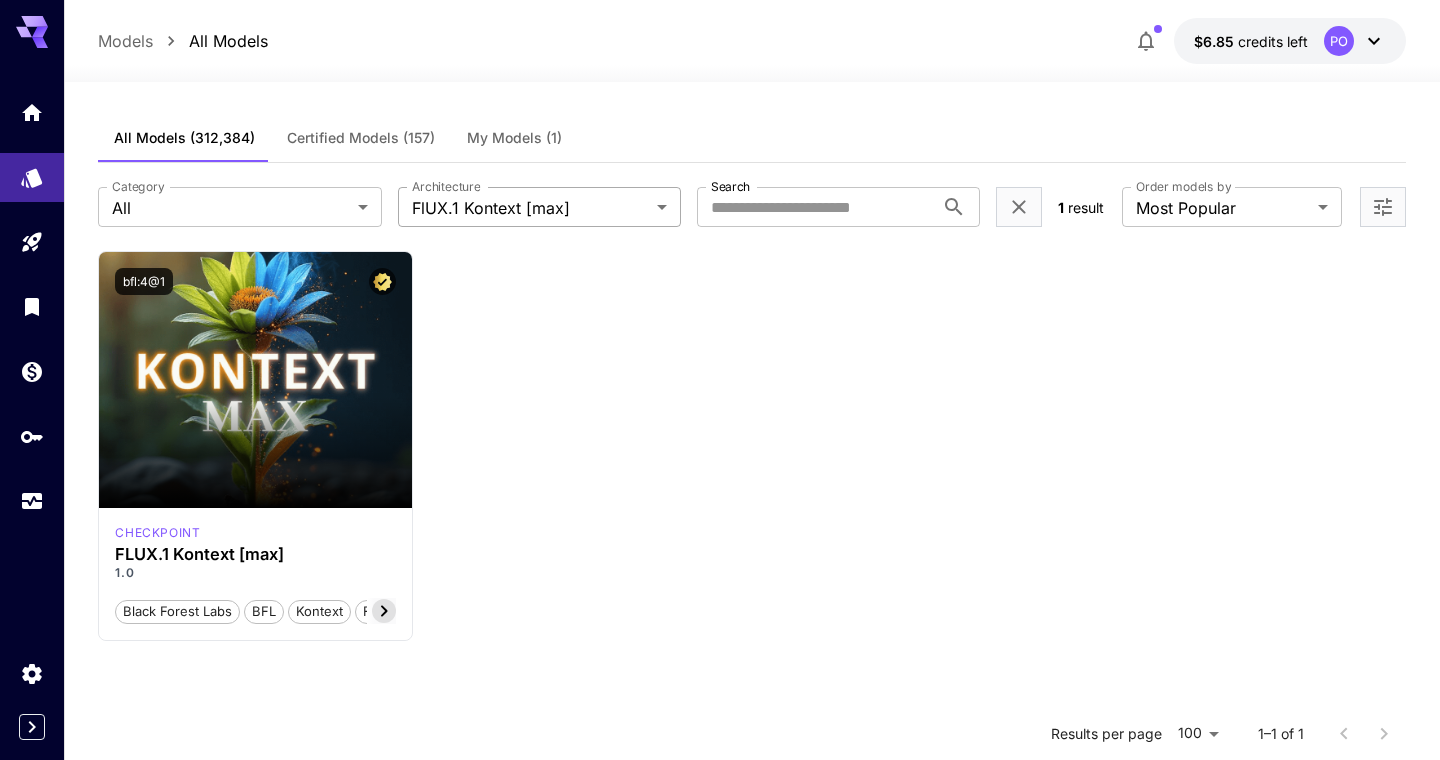 click on "**********" at bounding box center [720, 561] 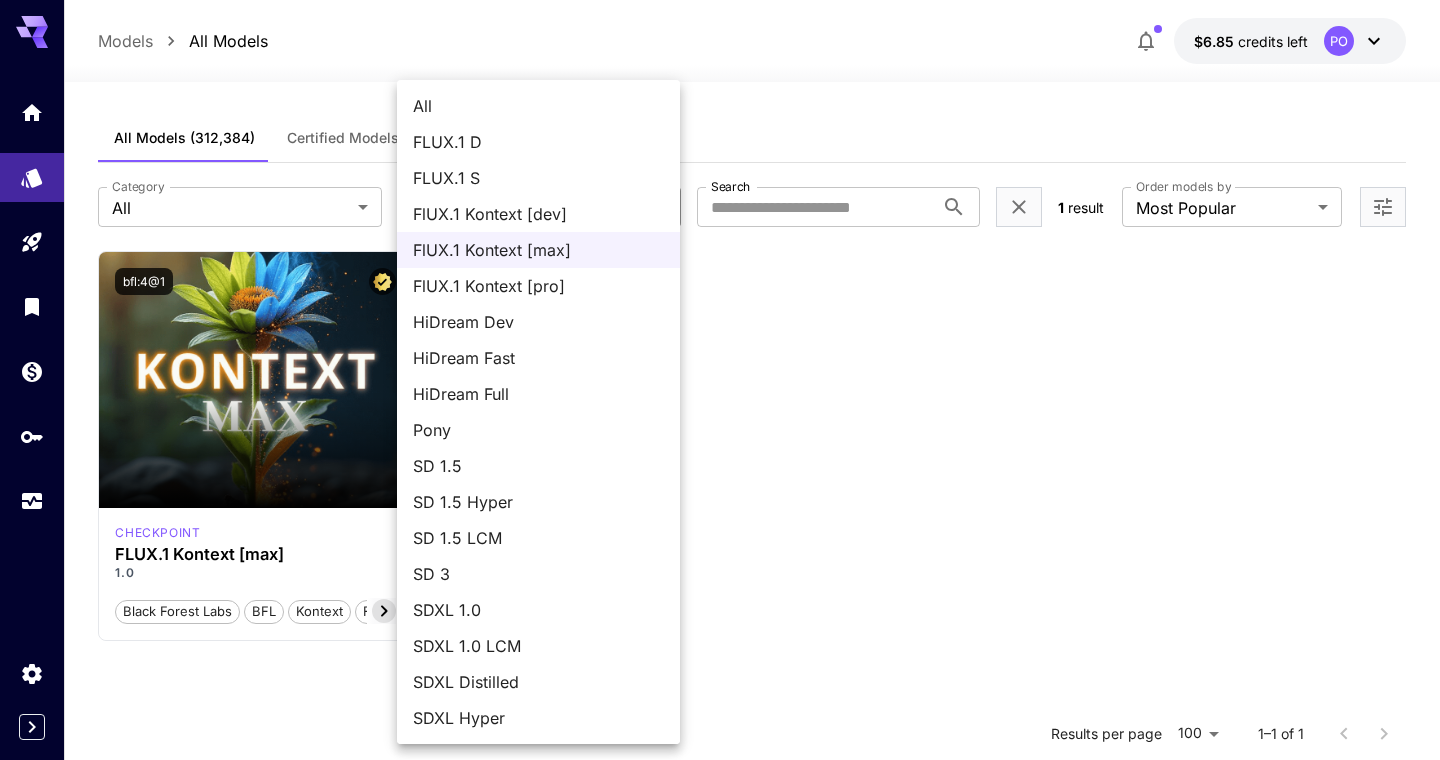 click on "All" at bounding box center (538, 106) 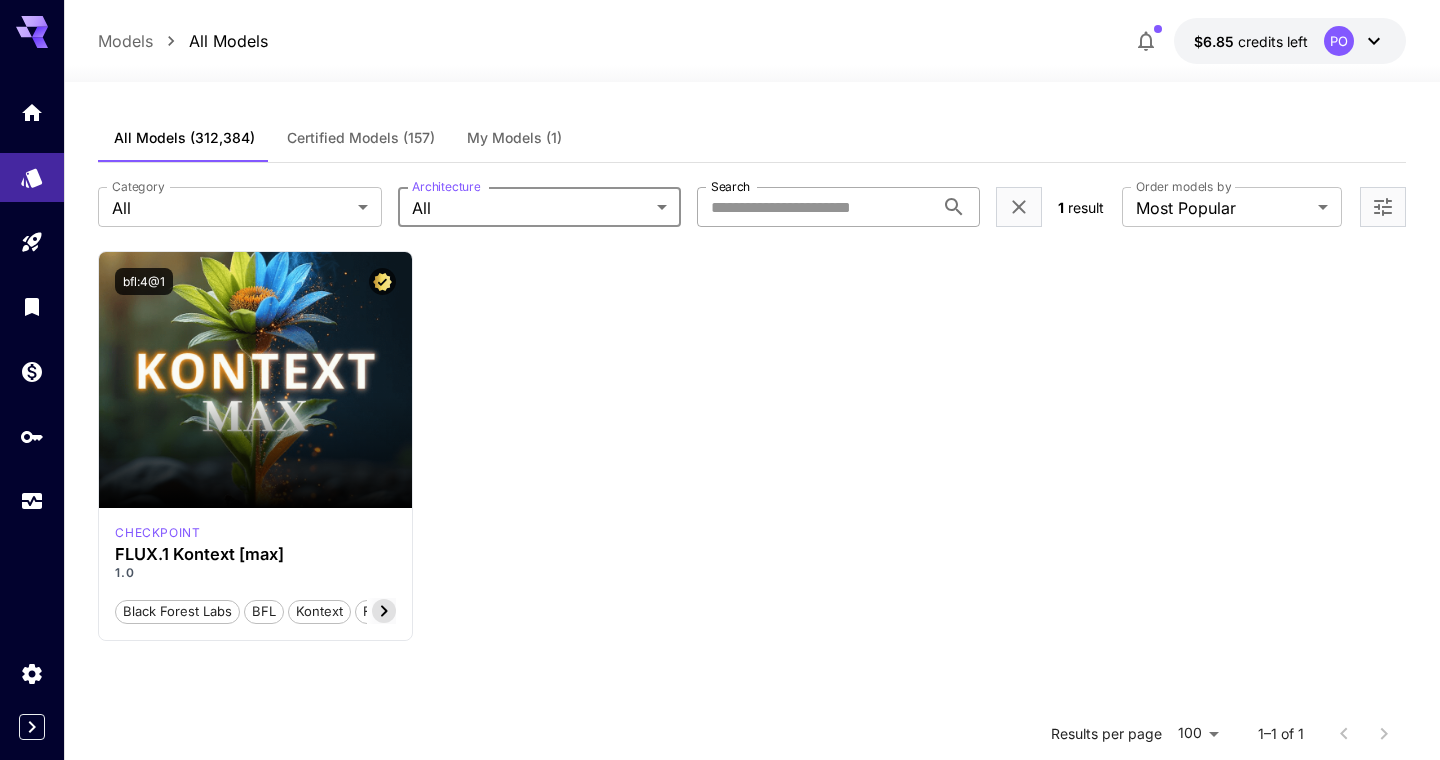 click on "Search" at bounding box center [815, 207] 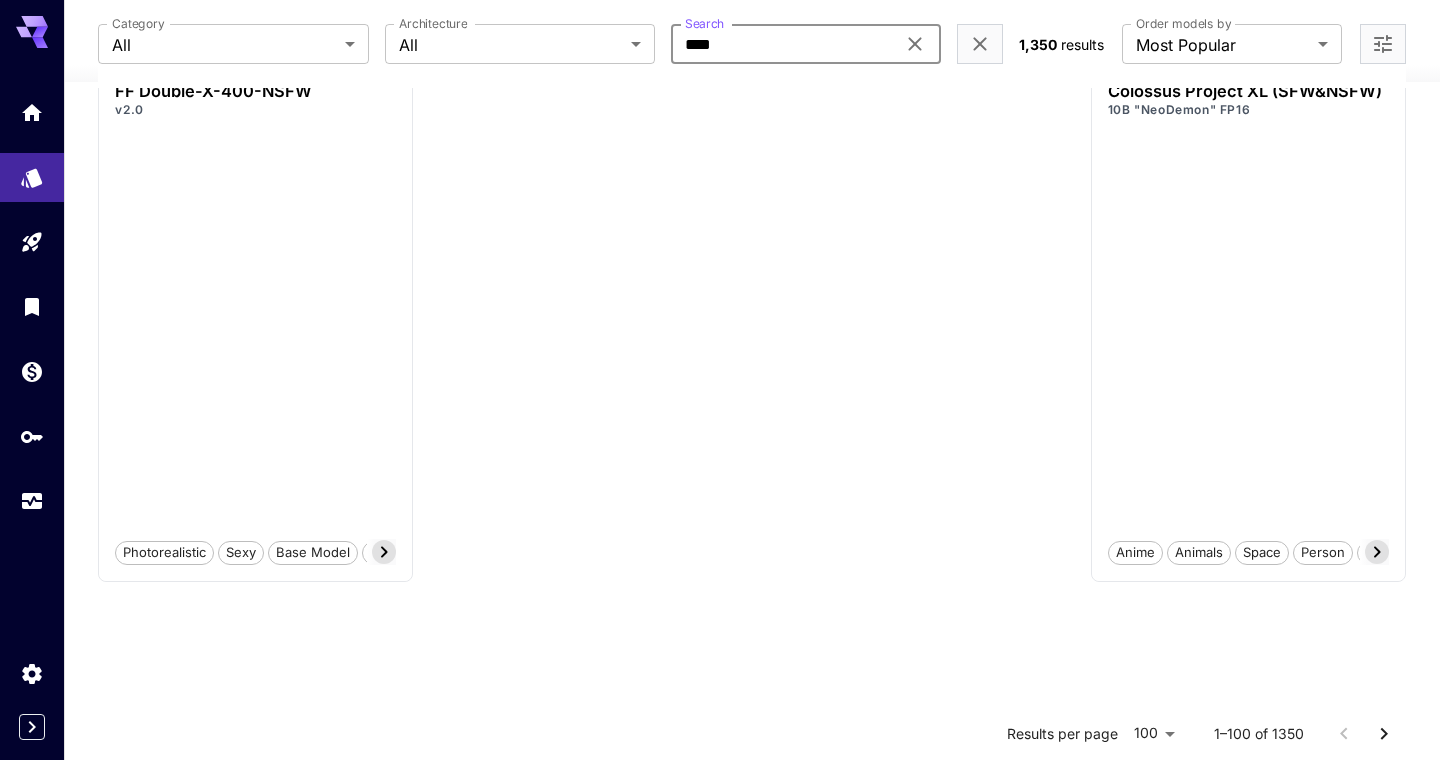 scroll, scrollTop: 7570, scrollLeft: 0, axis: vertical 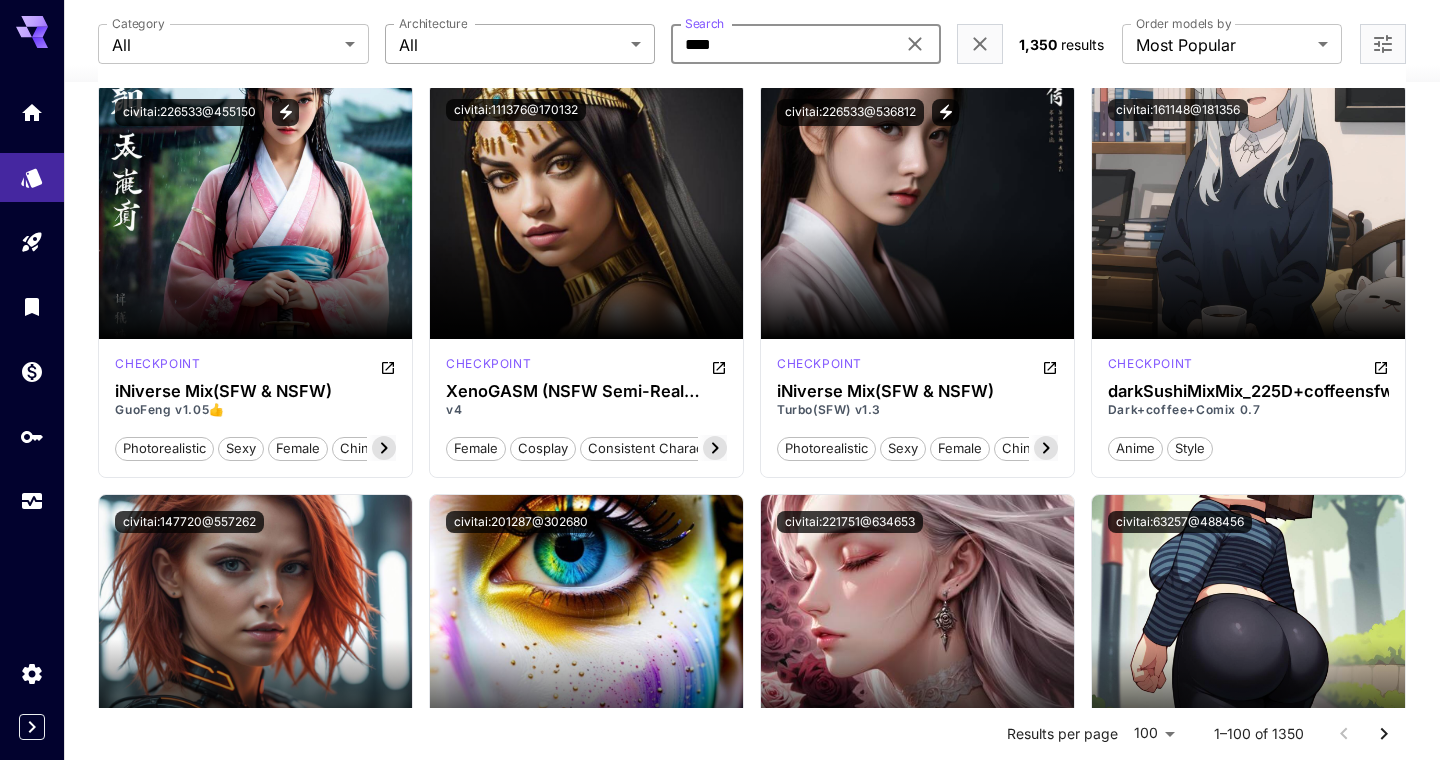 type on "****" 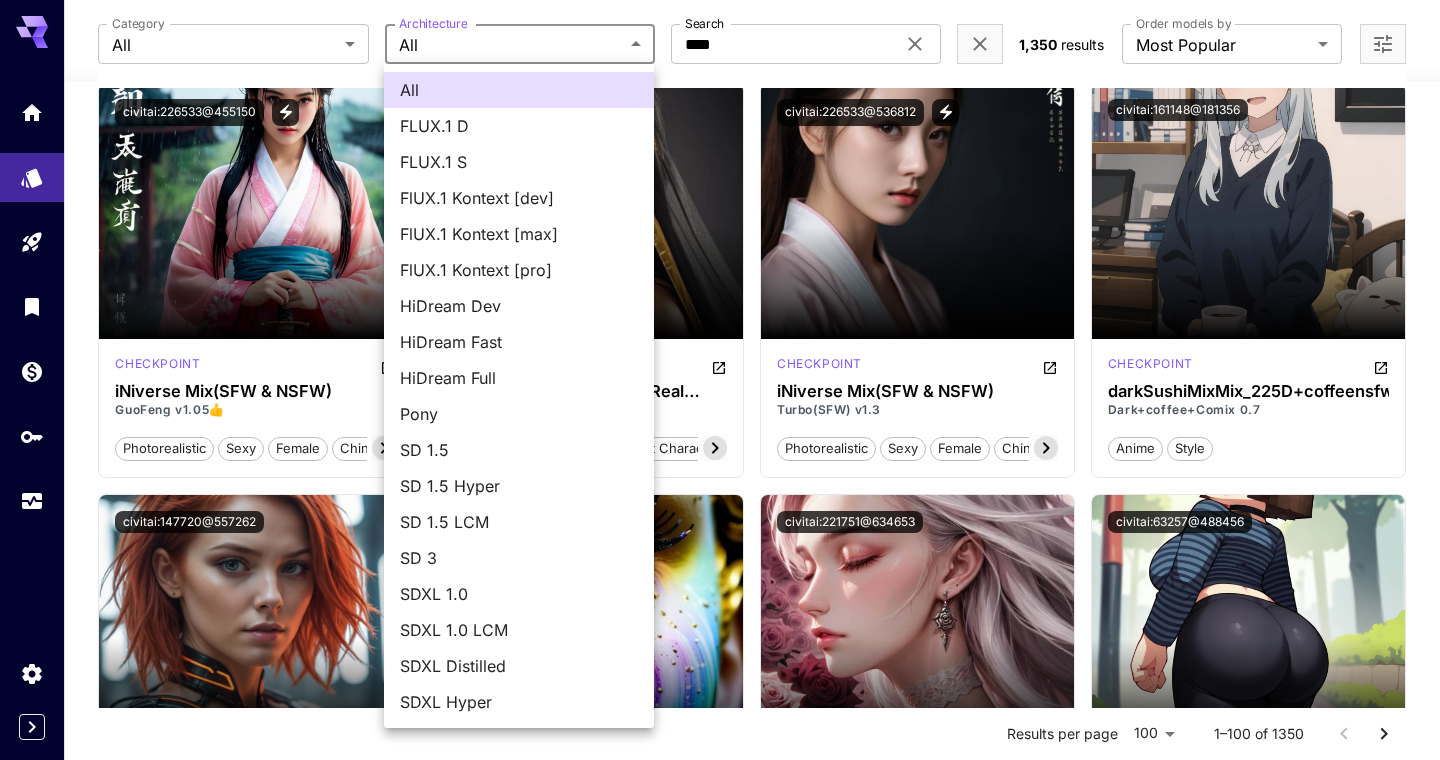 click on "**********" at bounding box center [720, -1850] 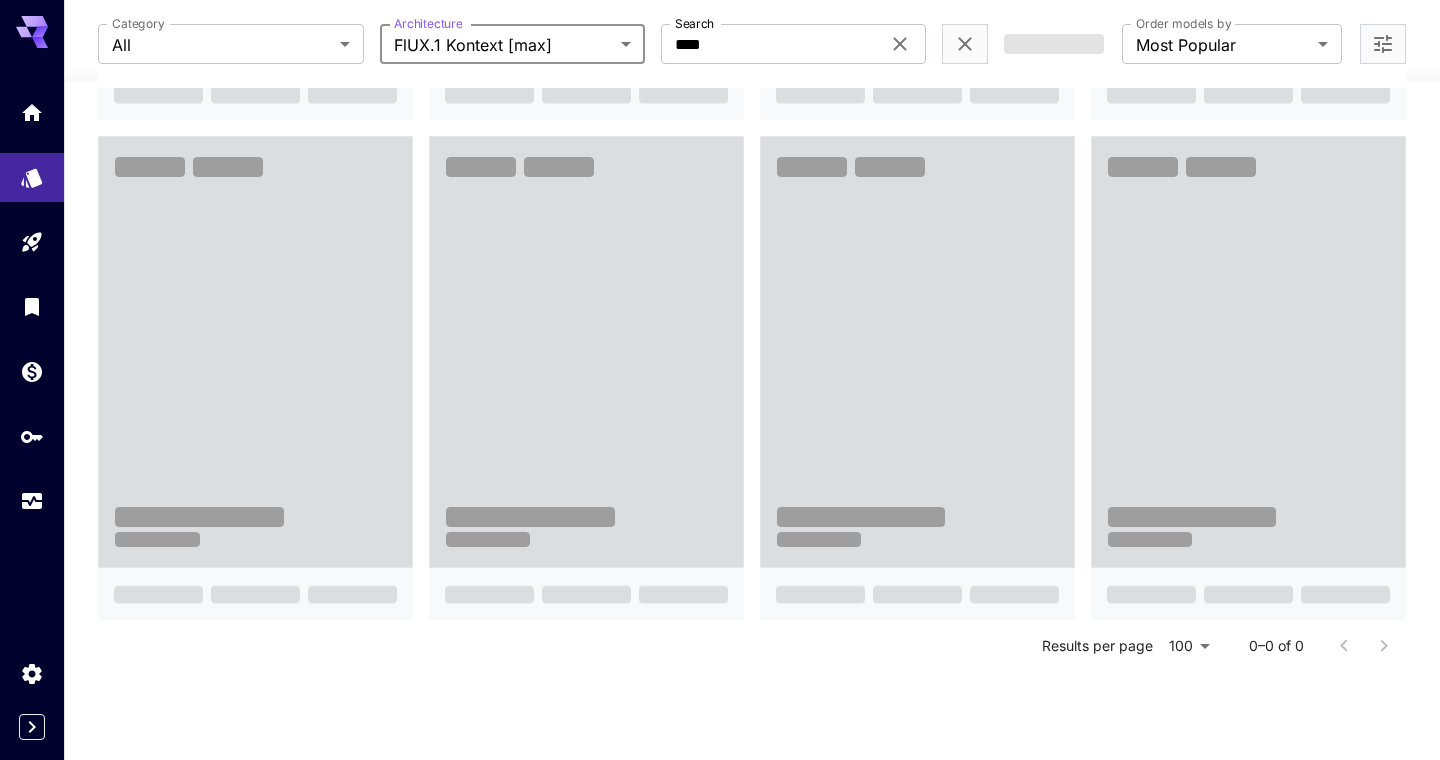 scroll, scrollTop: 391, scrollLeft: 0, axis: vertical 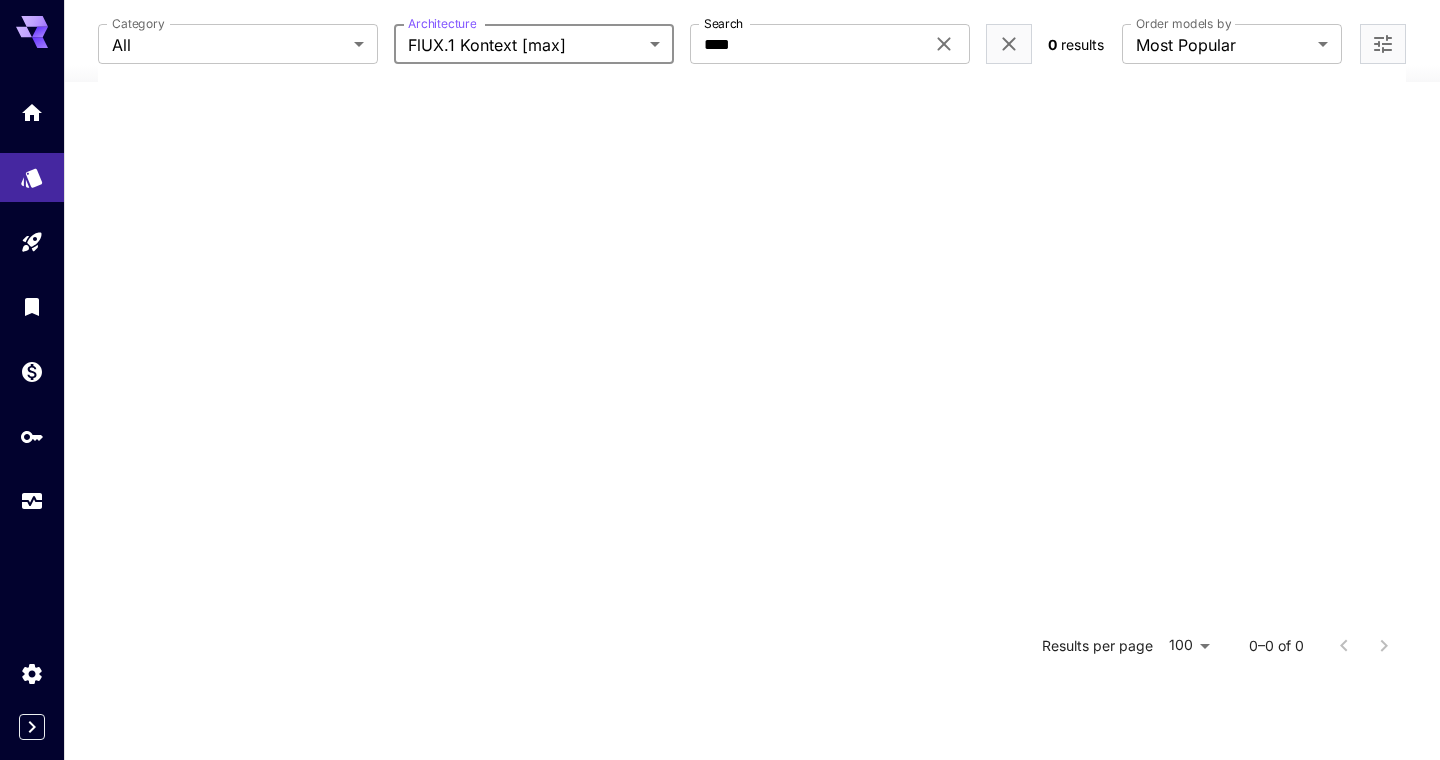 click on "**********" at bounding box center (720, 170) 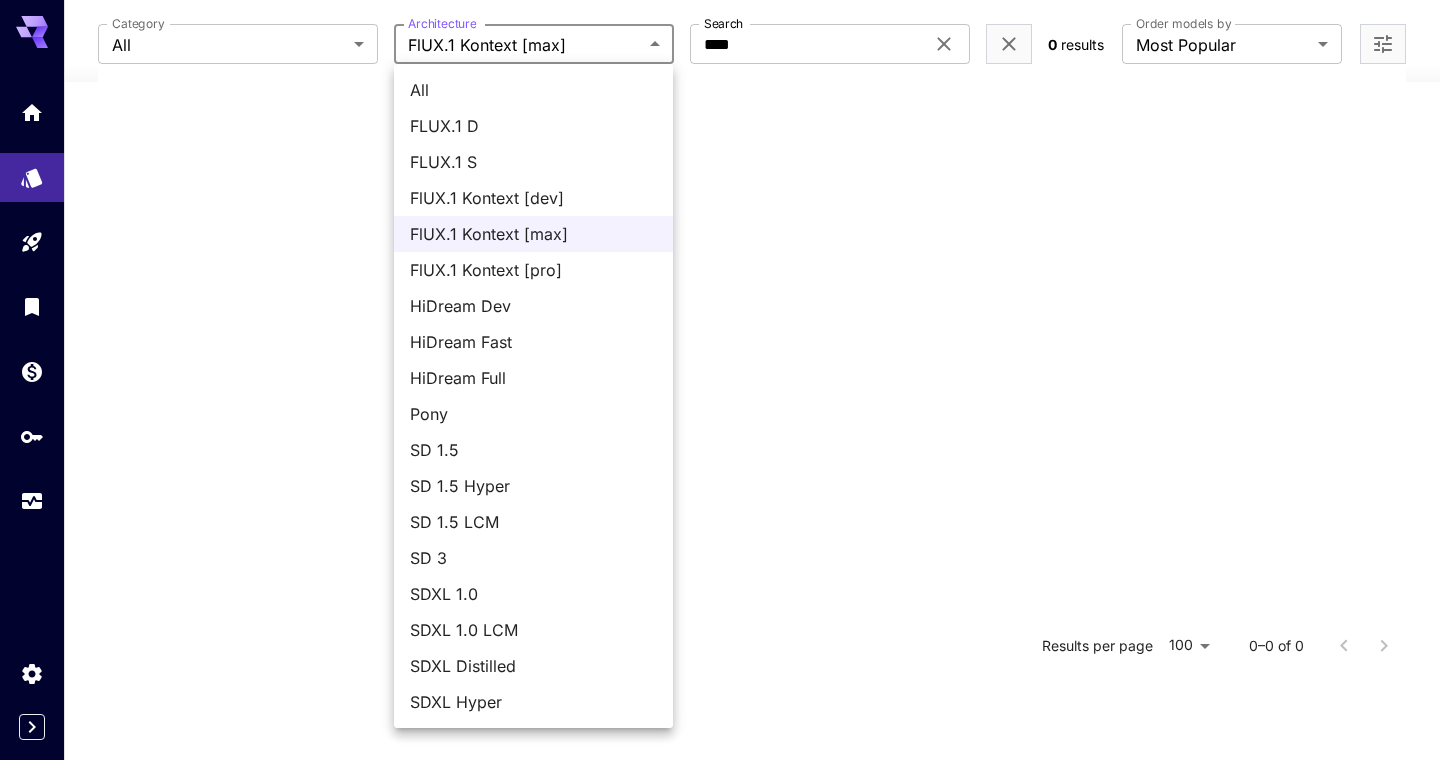 click on "FLUX.1 D" at bounding box center [533, 126] 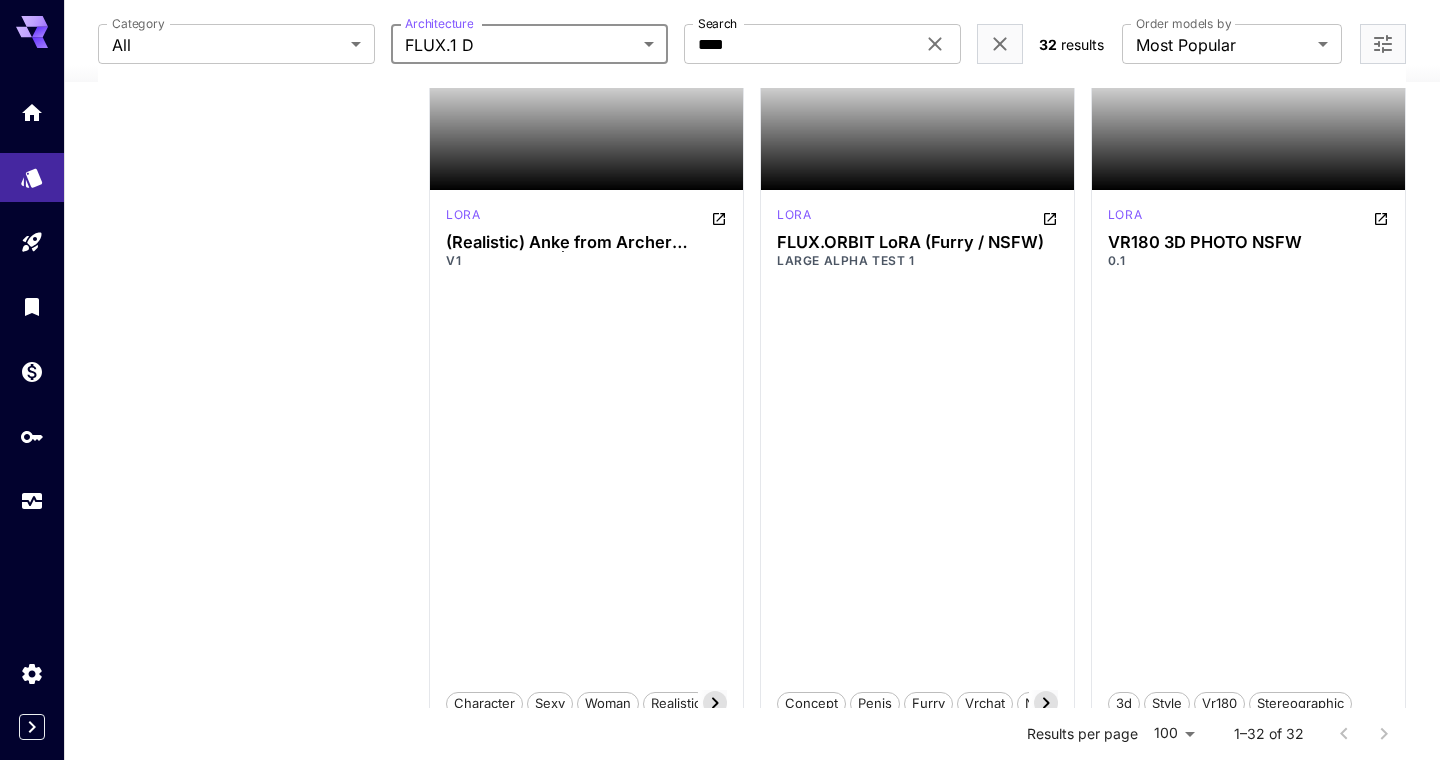 scroll, scrollTop: 2905, scrollLeft: 0, axis: vertical 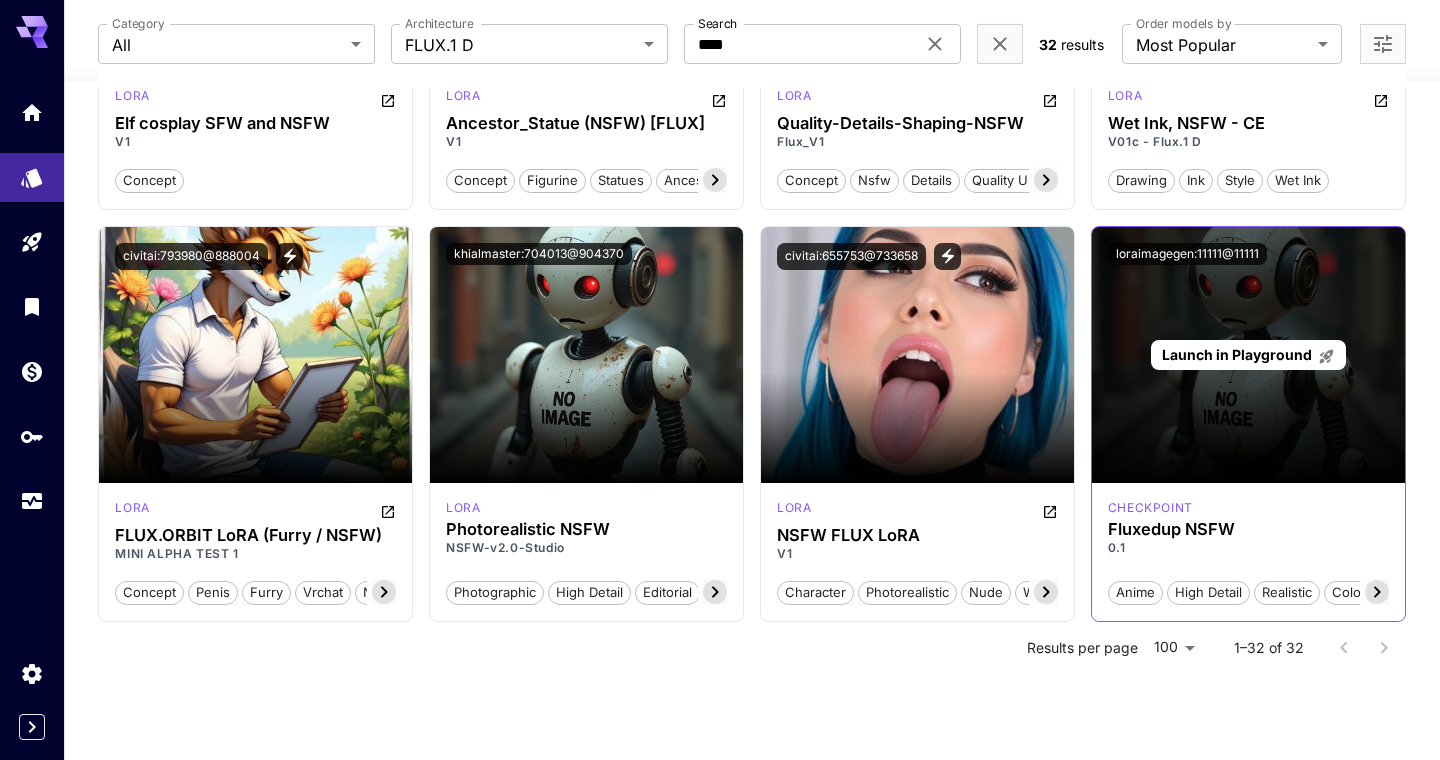 click on "Launch in Playground" at bounding box center [1237, 354] 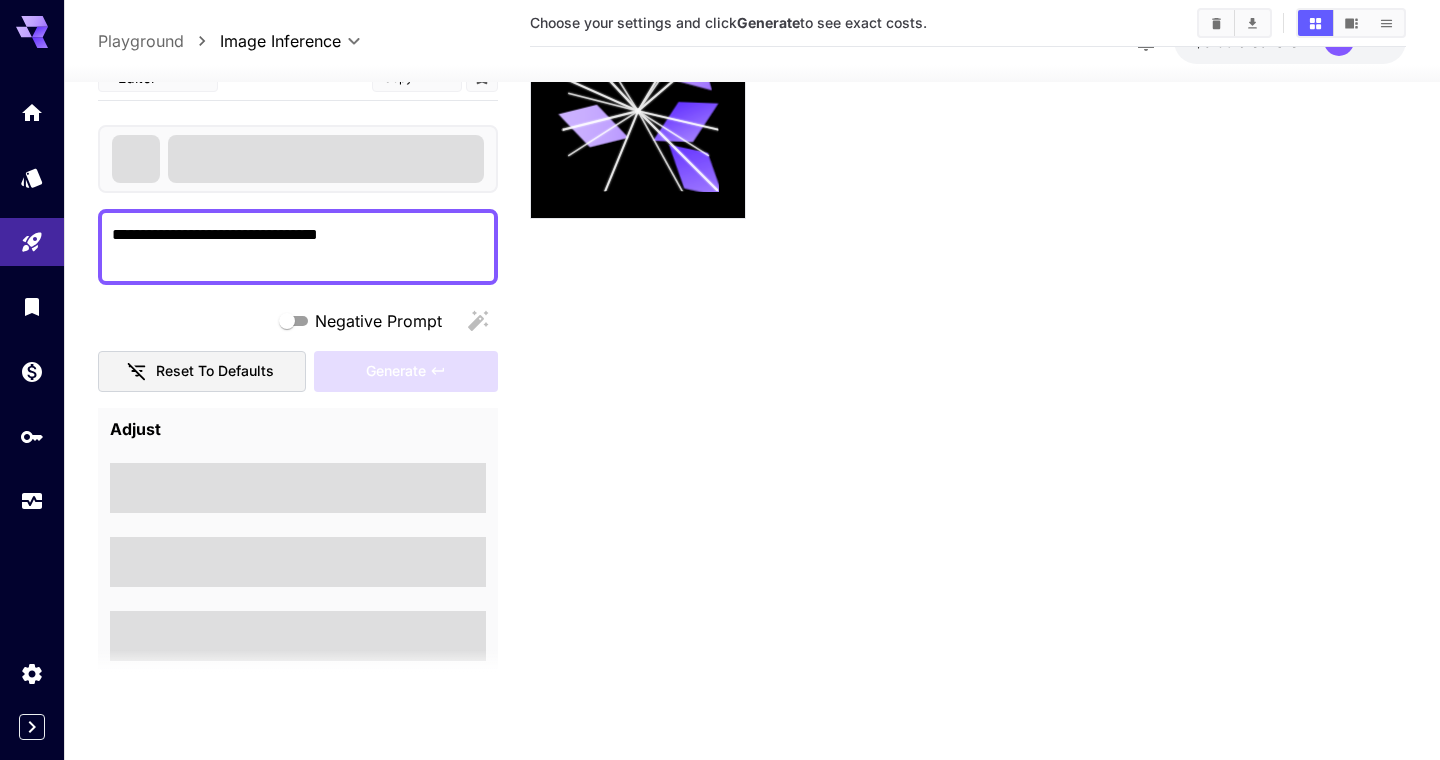 scroll, scrollTop: 158, scrollLeft: 0, axis: vertical 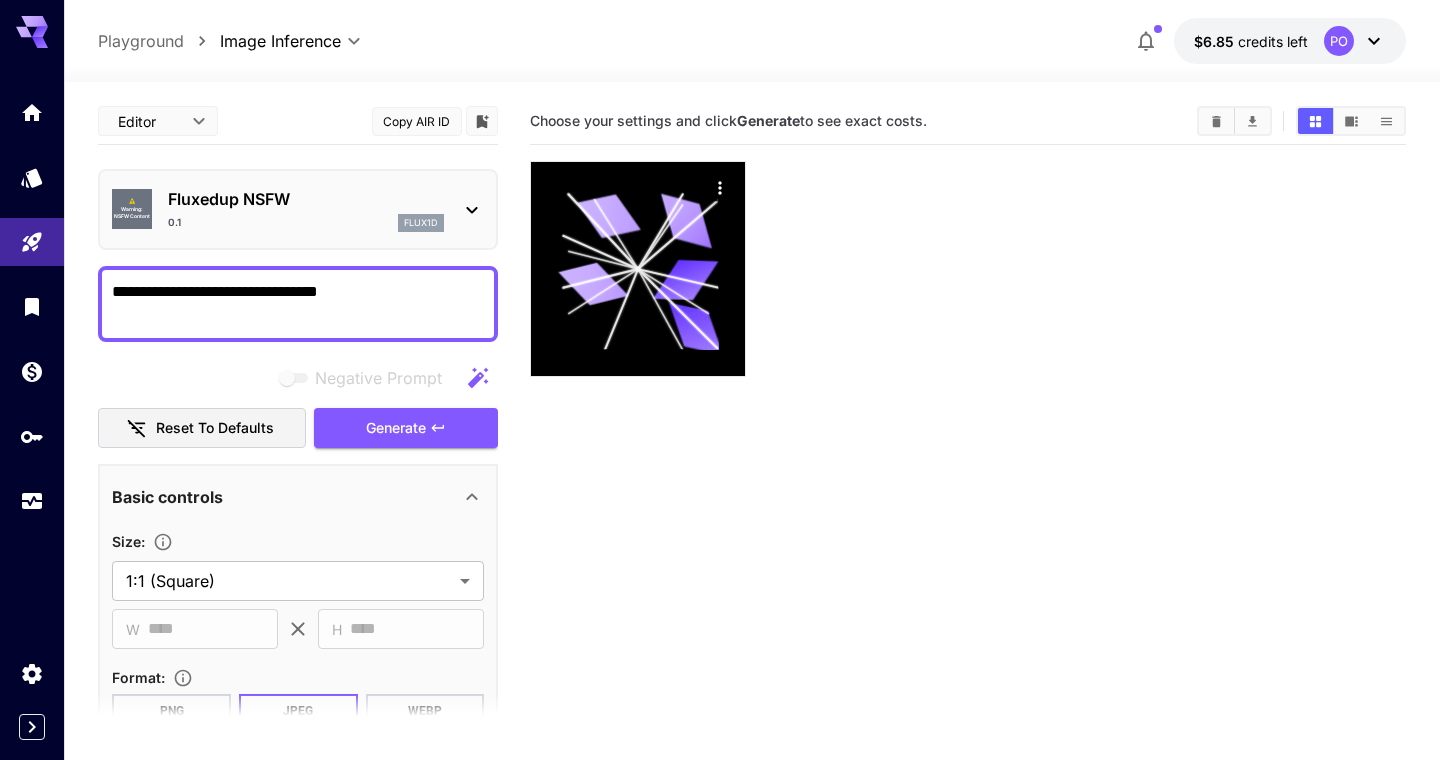 click on "**********" at bounding box center (298, 304) 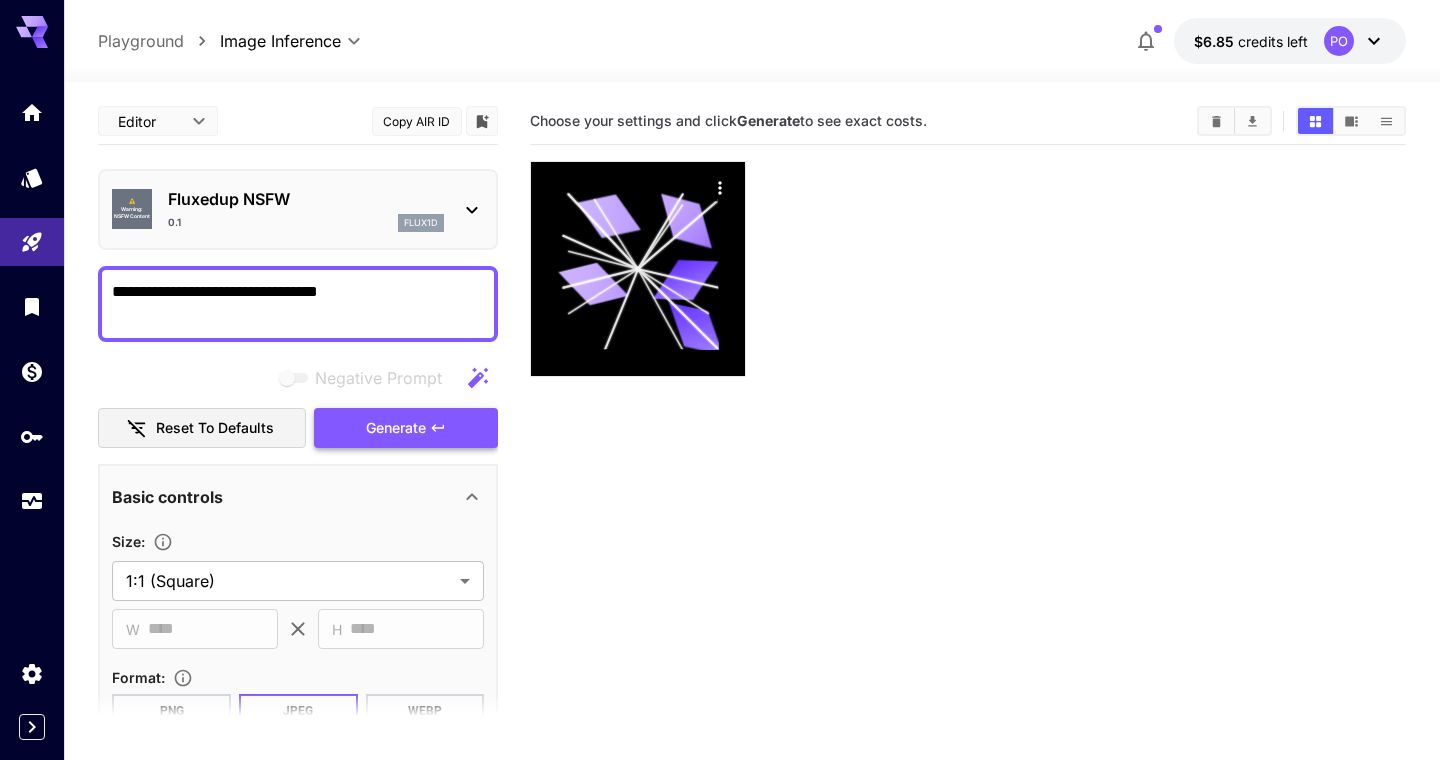 click on "Generate" at bounding box center [396, 428] 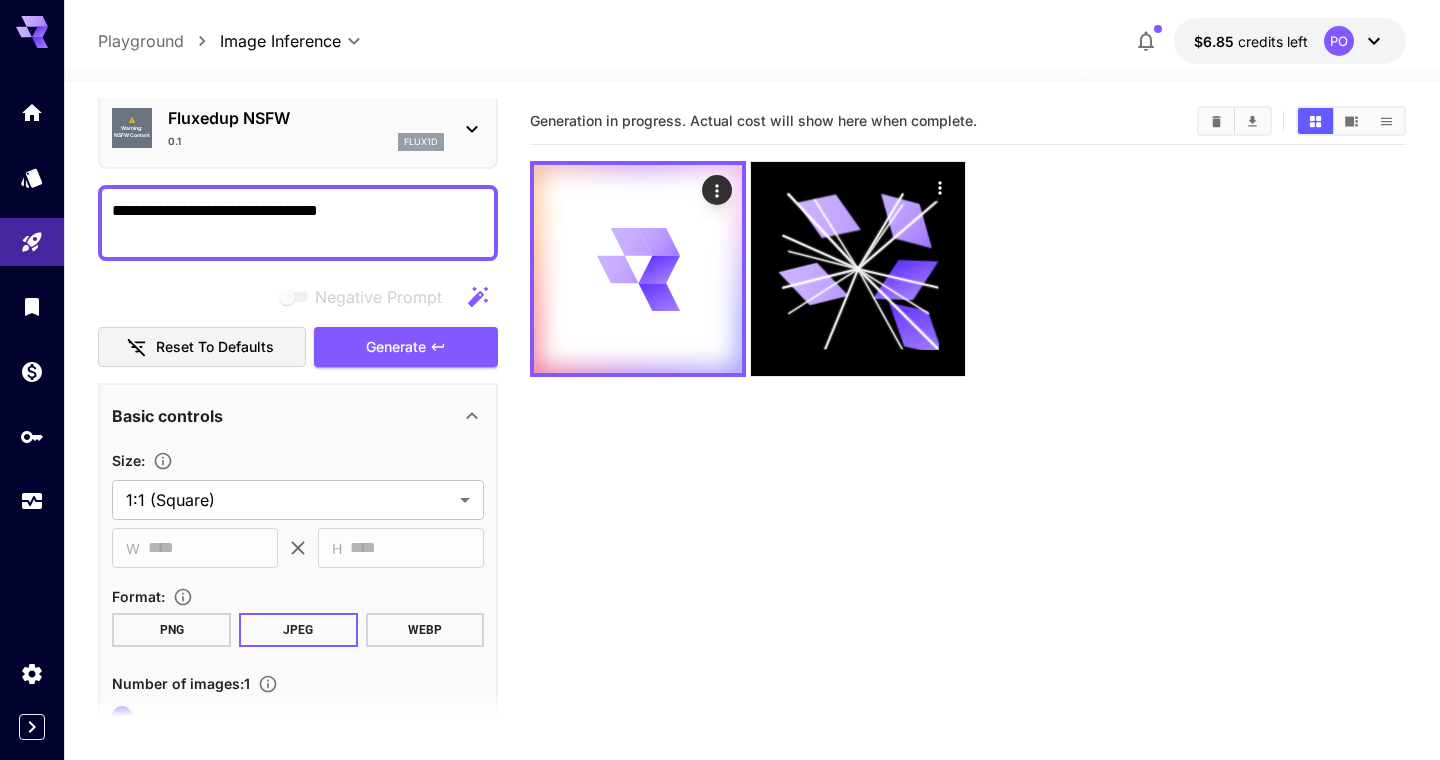 scroll, scrollTop: 0, scrollLeft: 0, axis: both 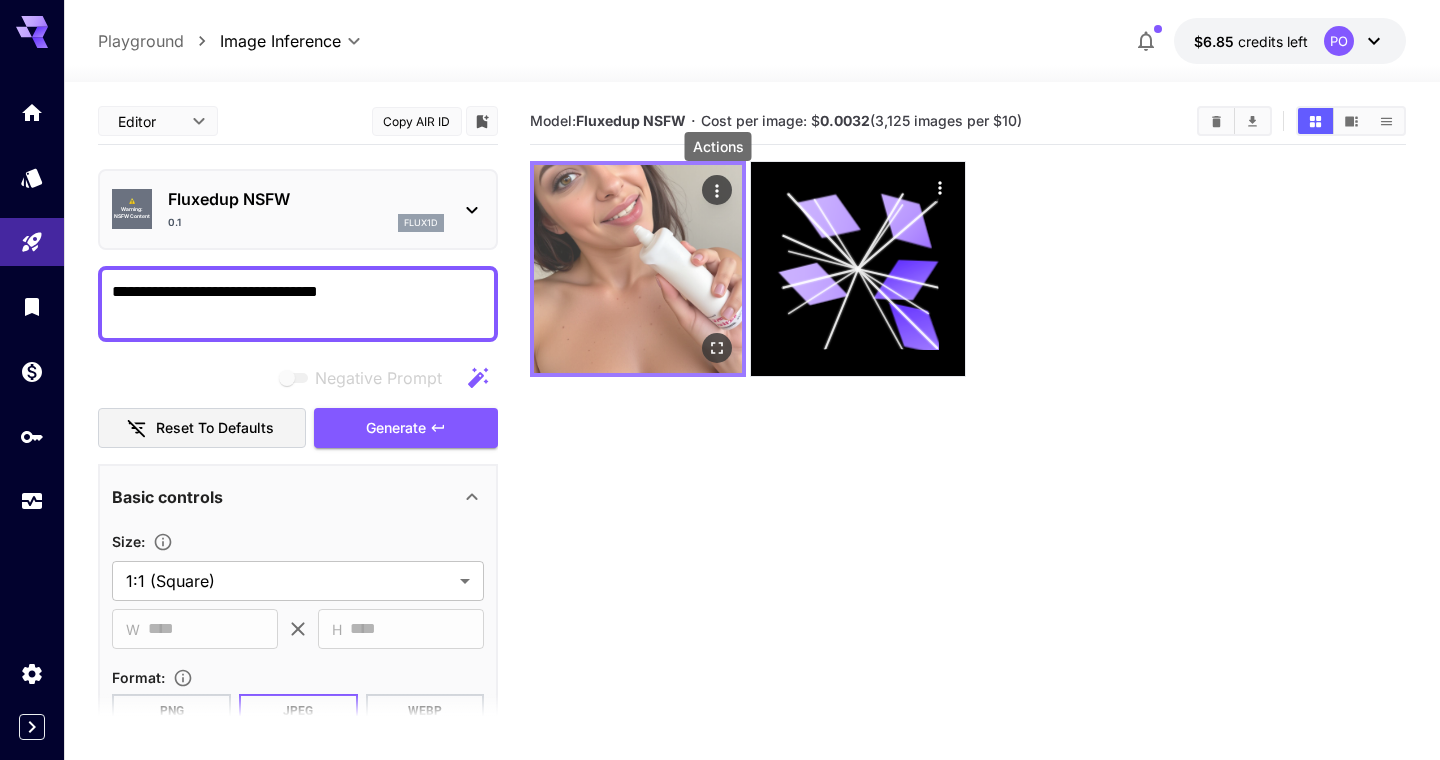 click 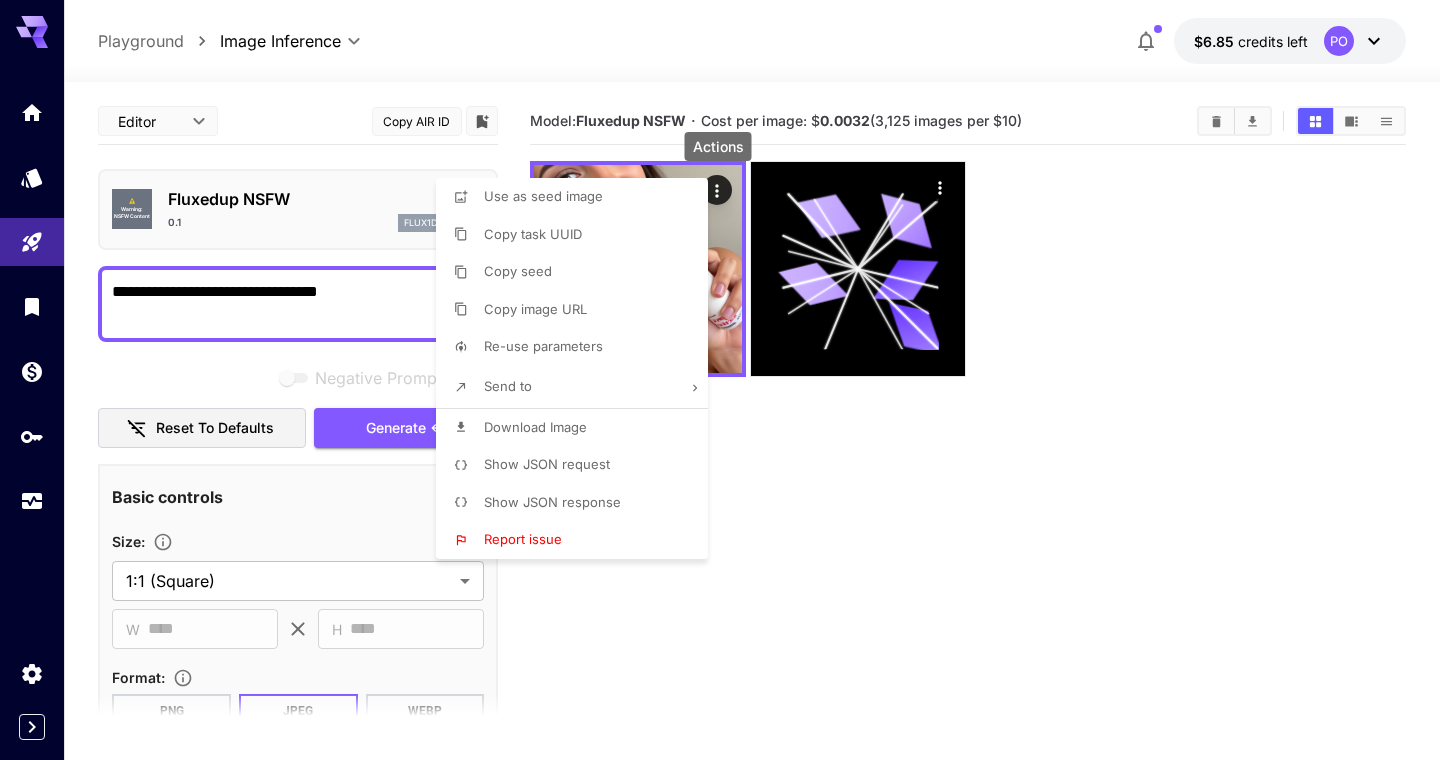 click at bounding box center (720, 380) 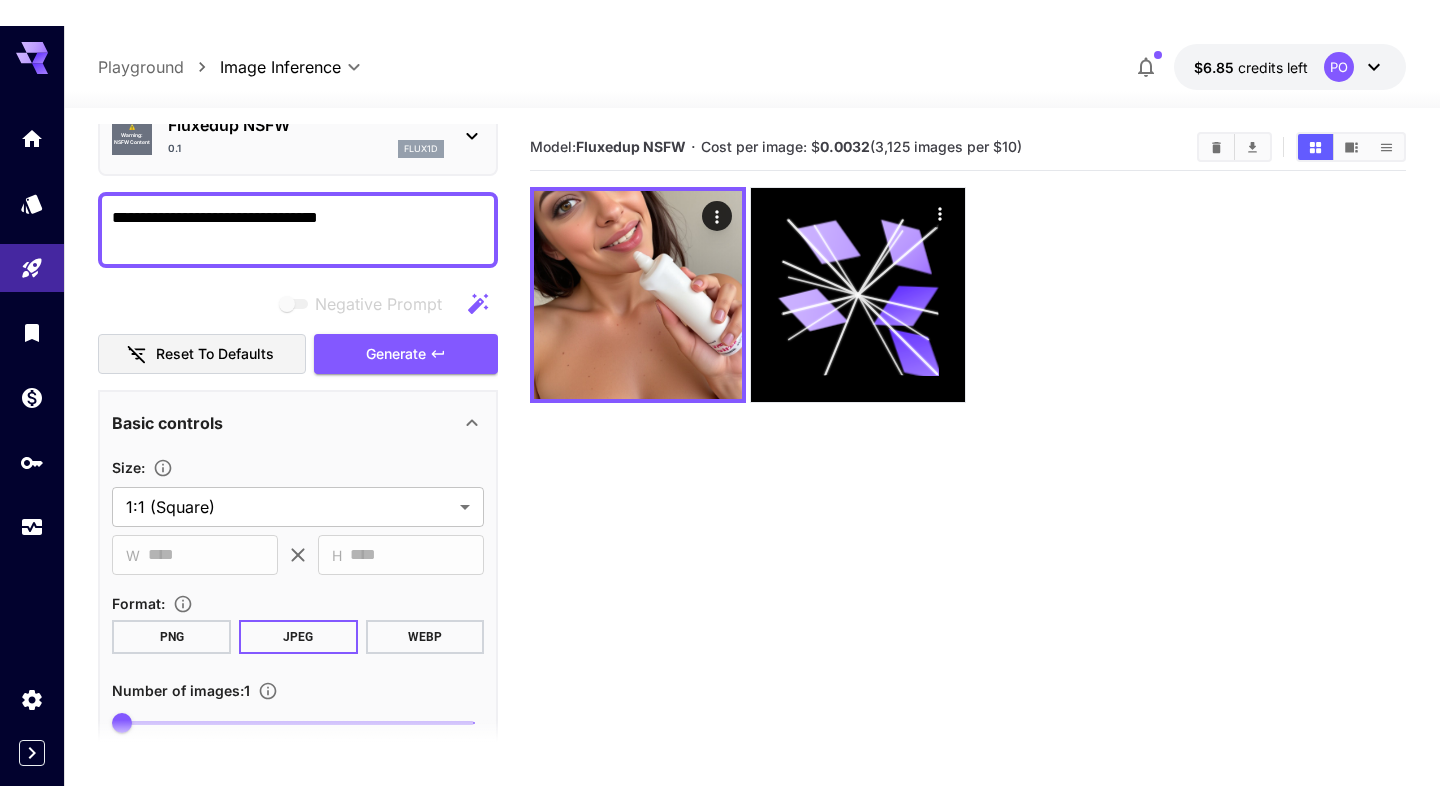 scroll, scrollTop: 0, scrollLeft: 0, axis: both 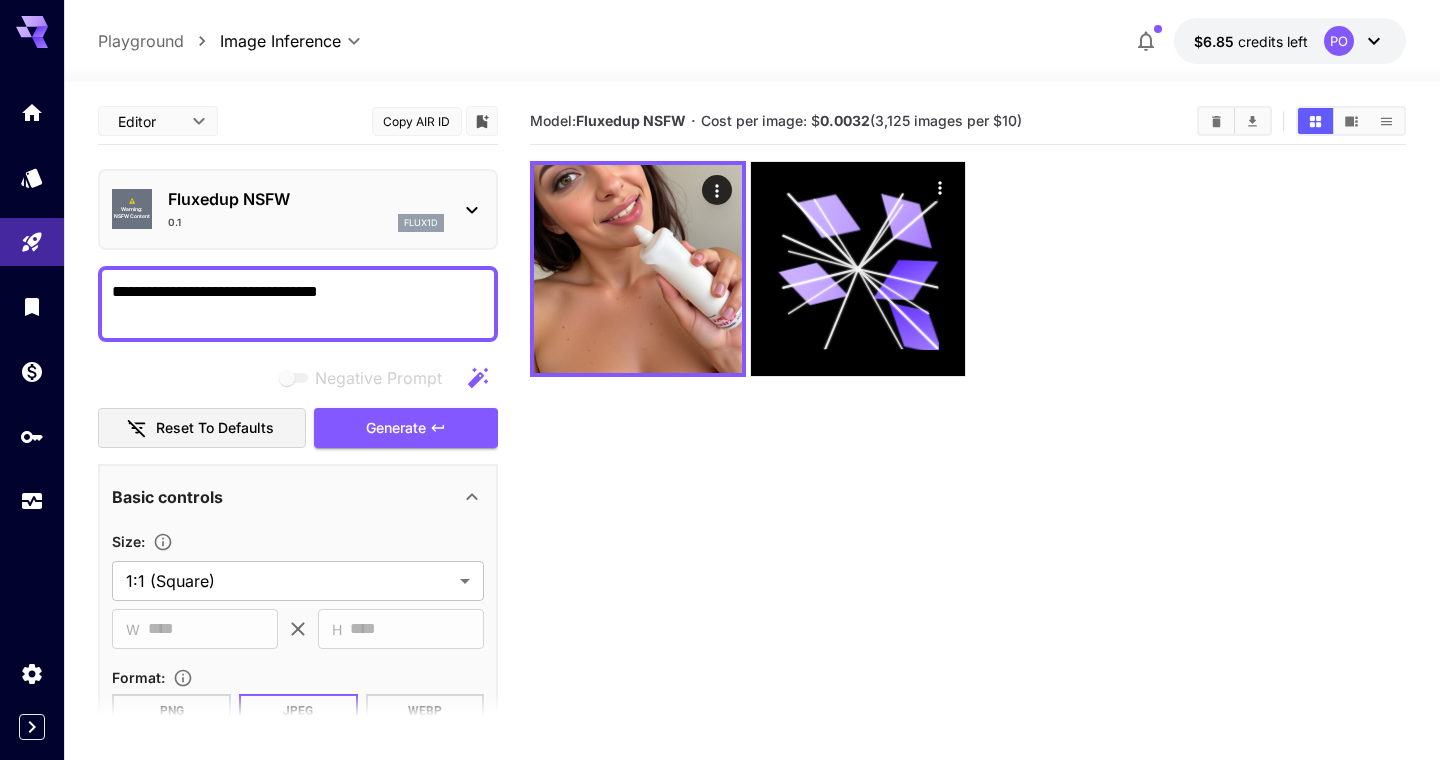 click 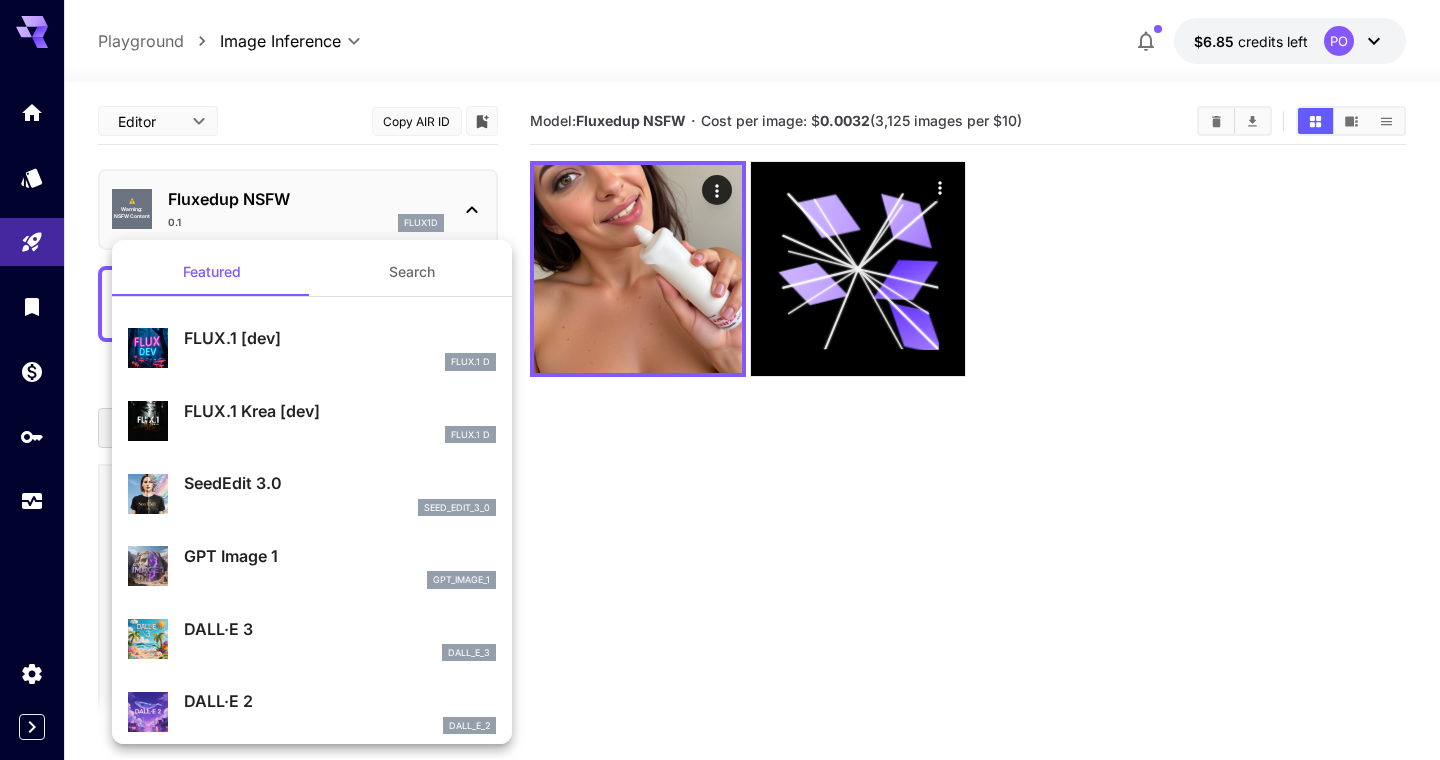 click at bounding box center [720, 380] 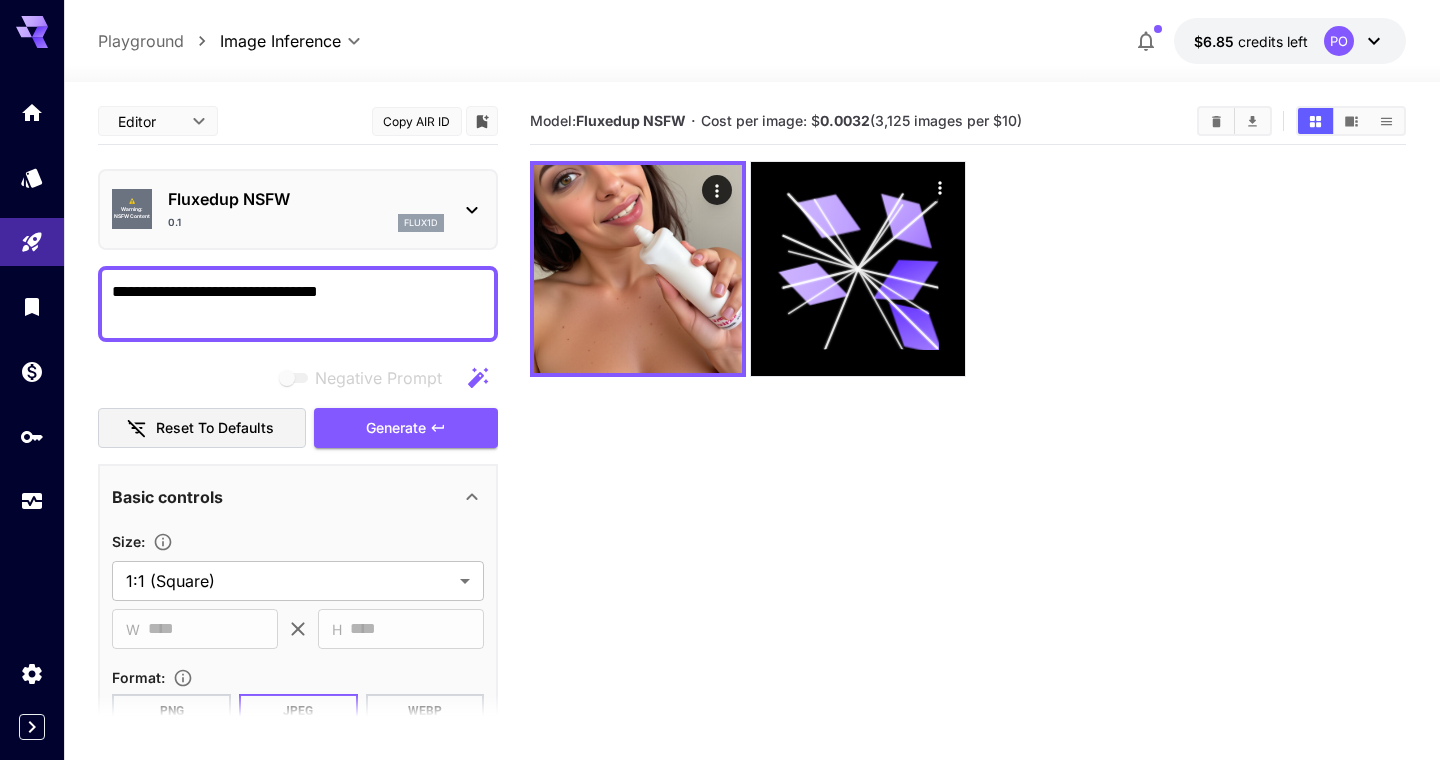 click on "Reset to defaults" at bounding box center [202, 428] 